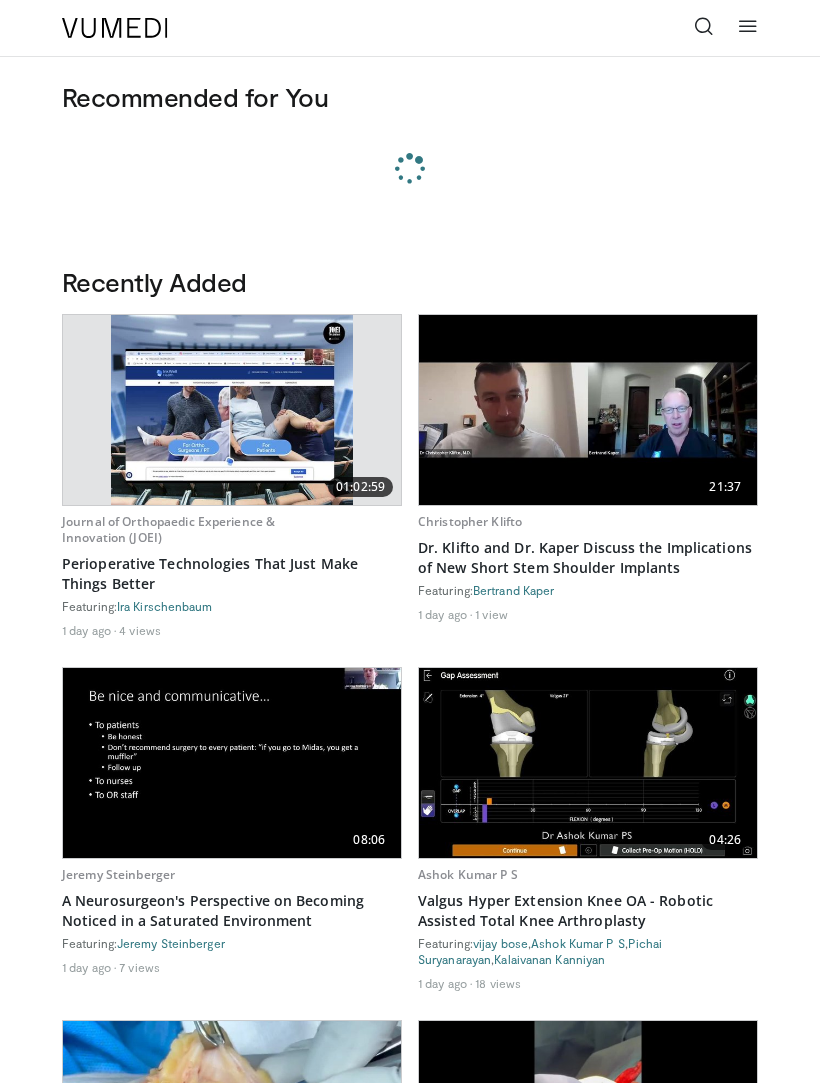scroll, scrollTop: 97, scrollLeft: 0, axis: vertical 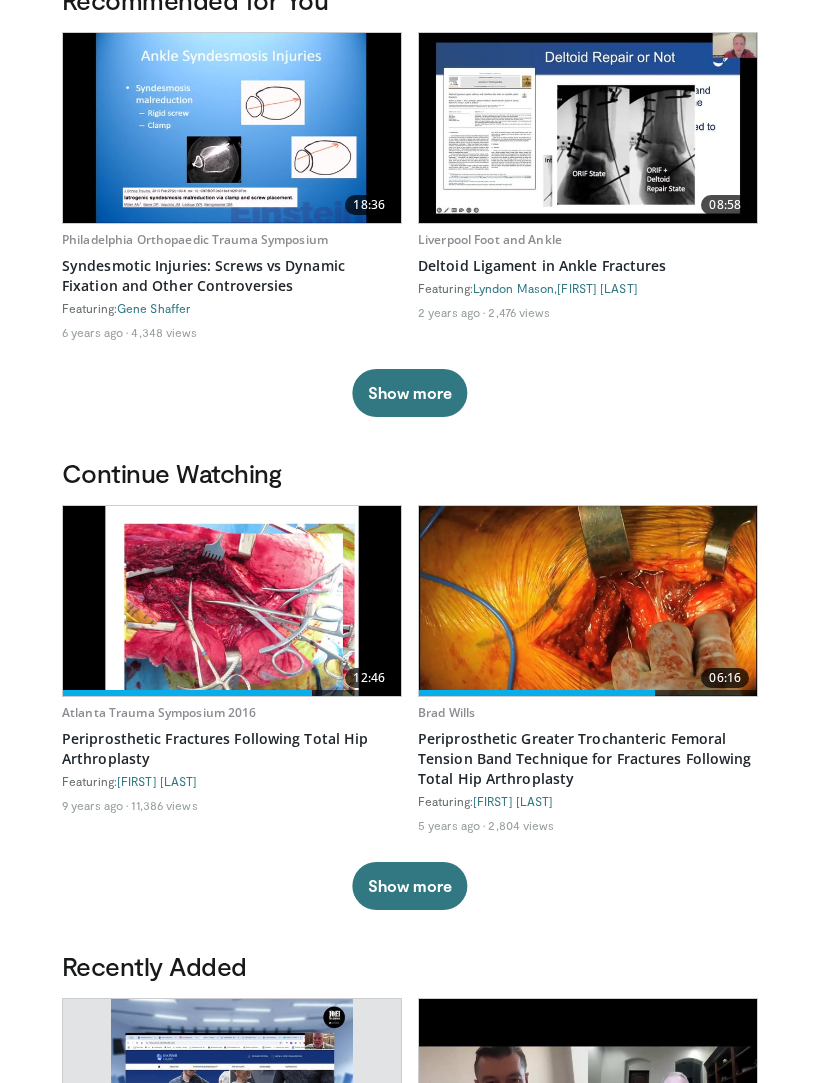 click at bounding box center [232, 601] 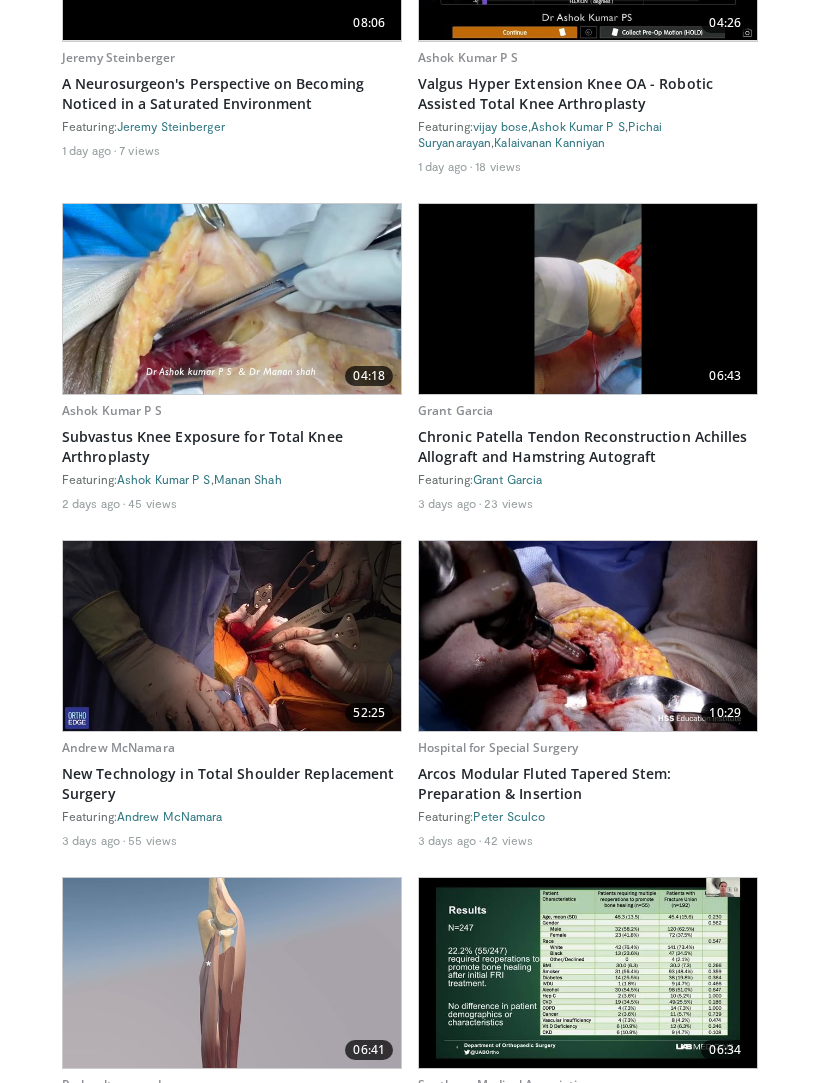 scroll, scrollTop: 1583, scrollLeft: 0, axis: vertical 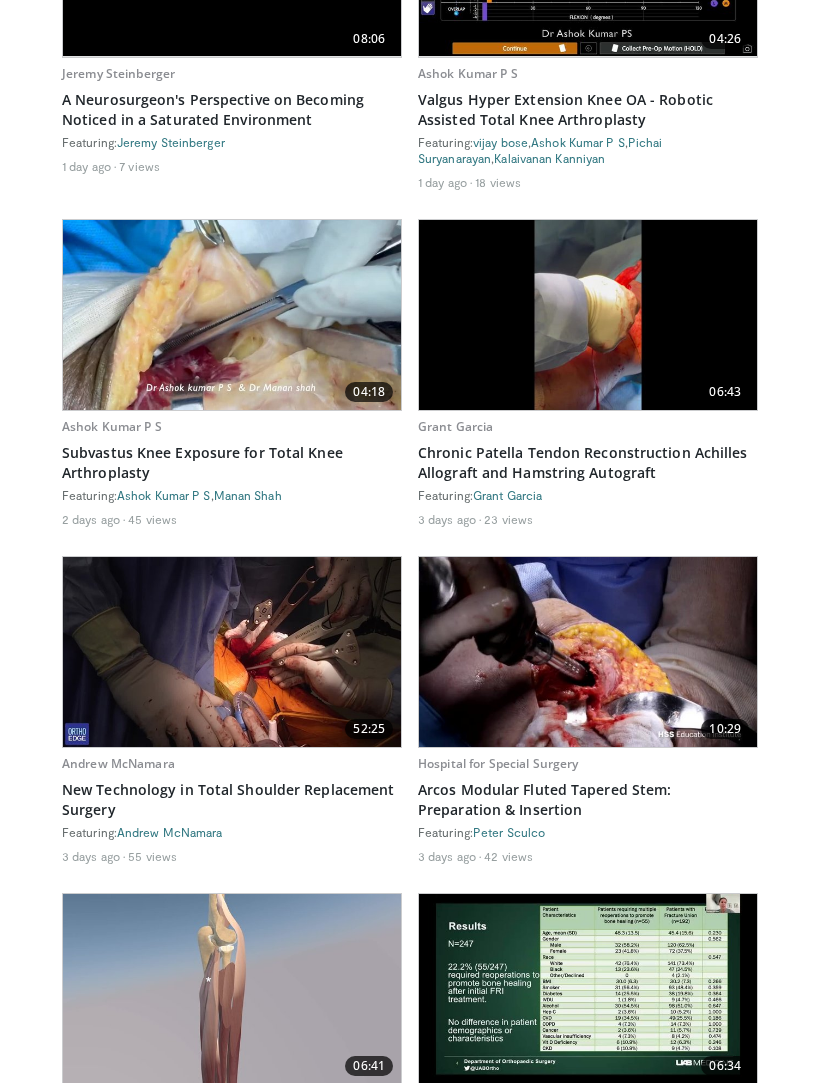 click at bounding box center [232, 315] 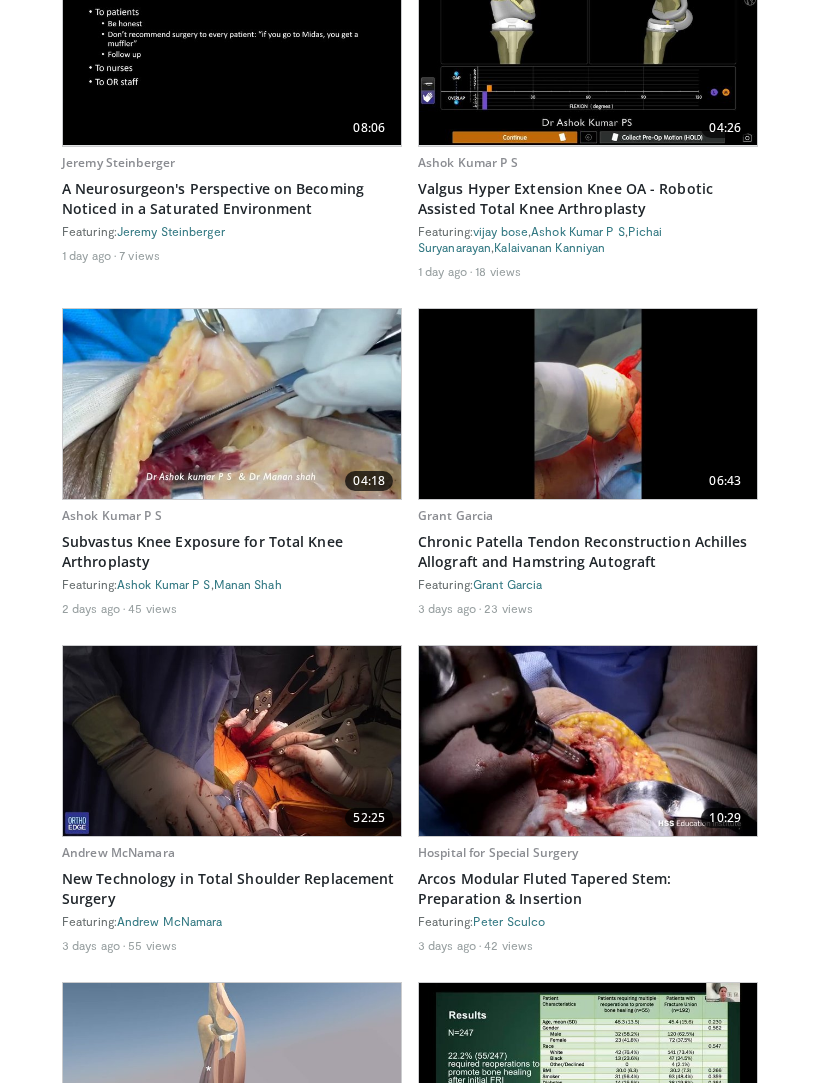 scroll, scrollTop: 1491, scrollLeft: 0, axis: vertical 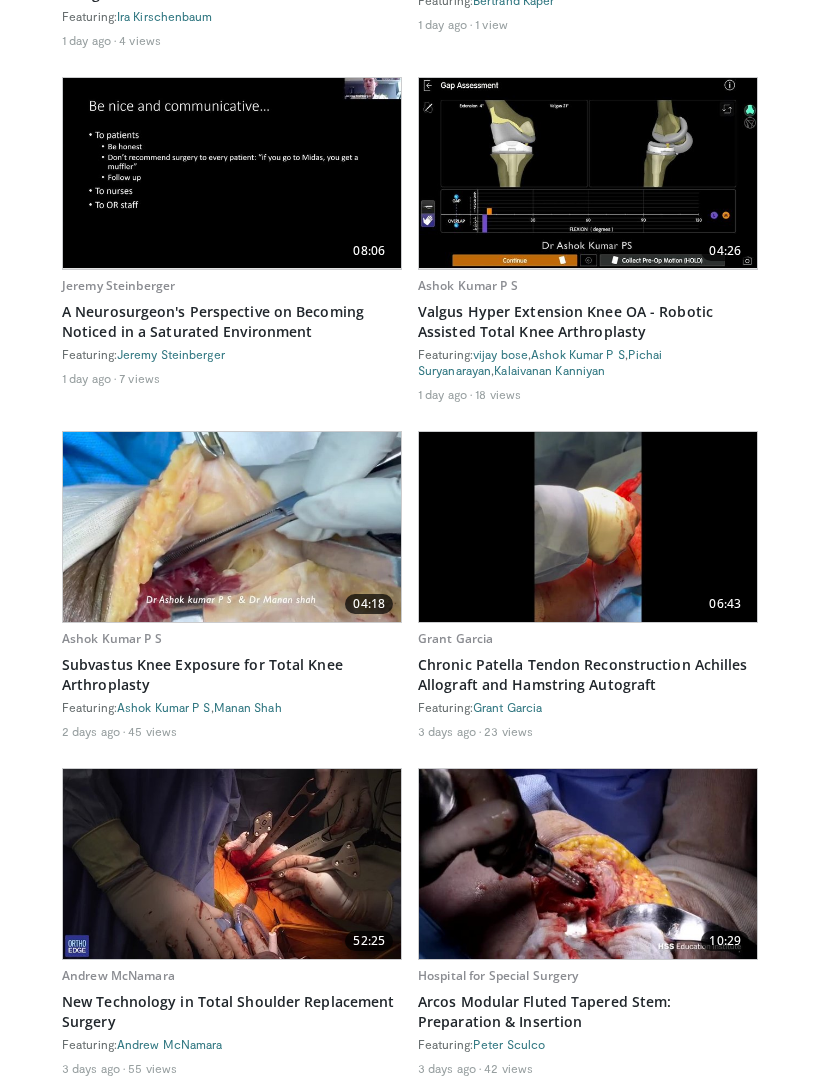 click on "Chronic Patella Tendon Reconstruction Achilles Allograft and Hamstring Autograft" at bounding box center [588, 675] 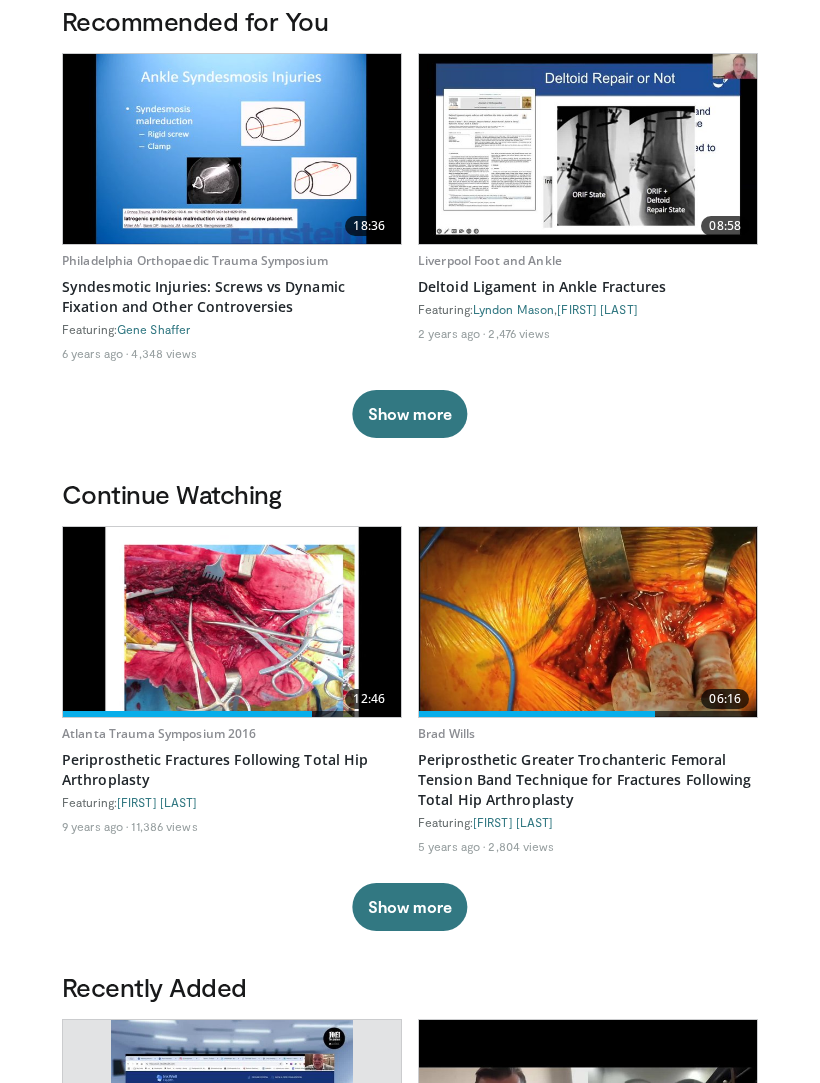 scroll, scrollTop: 0, scrollLeft: 0, axis: both 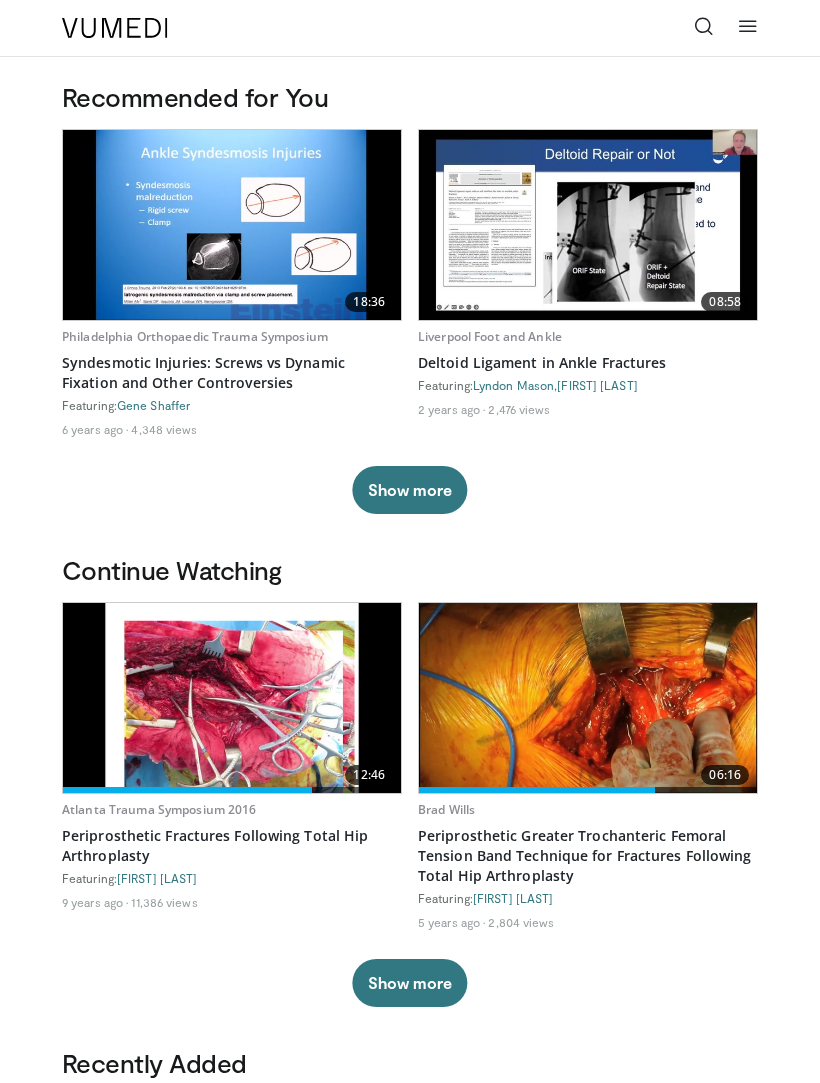 click at bounding box center [748, 28] 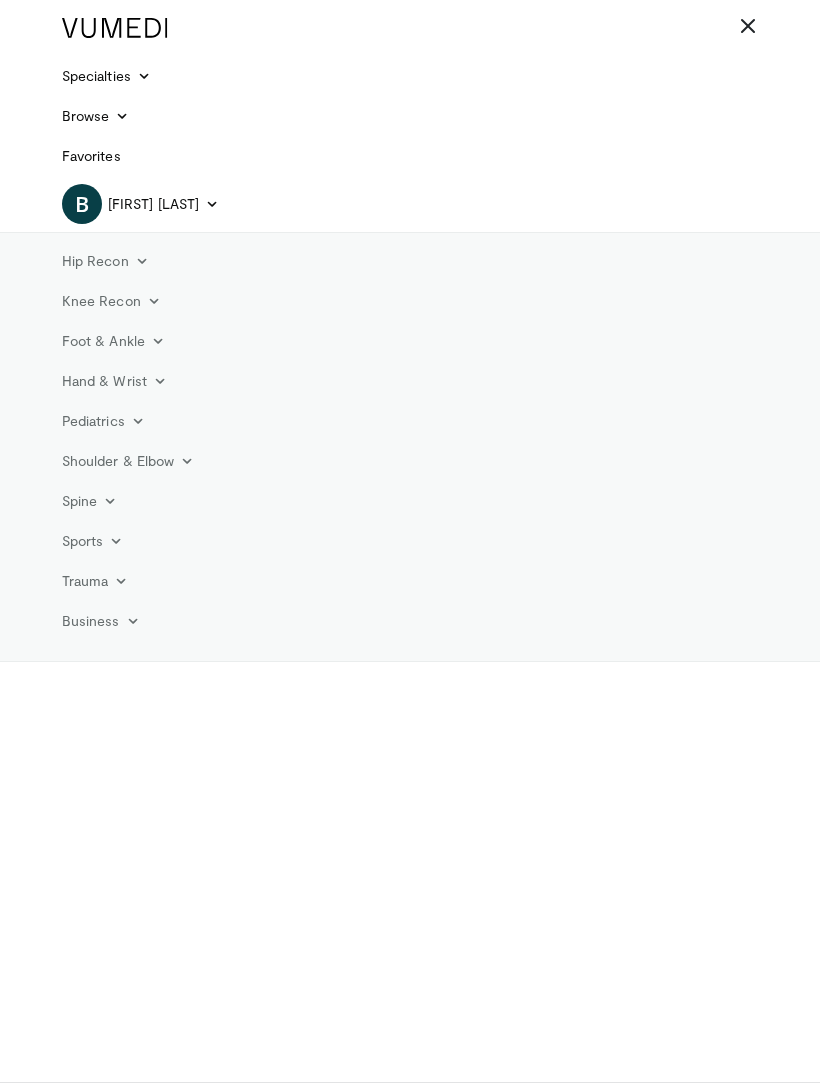 click at bounding box center [142, 261] 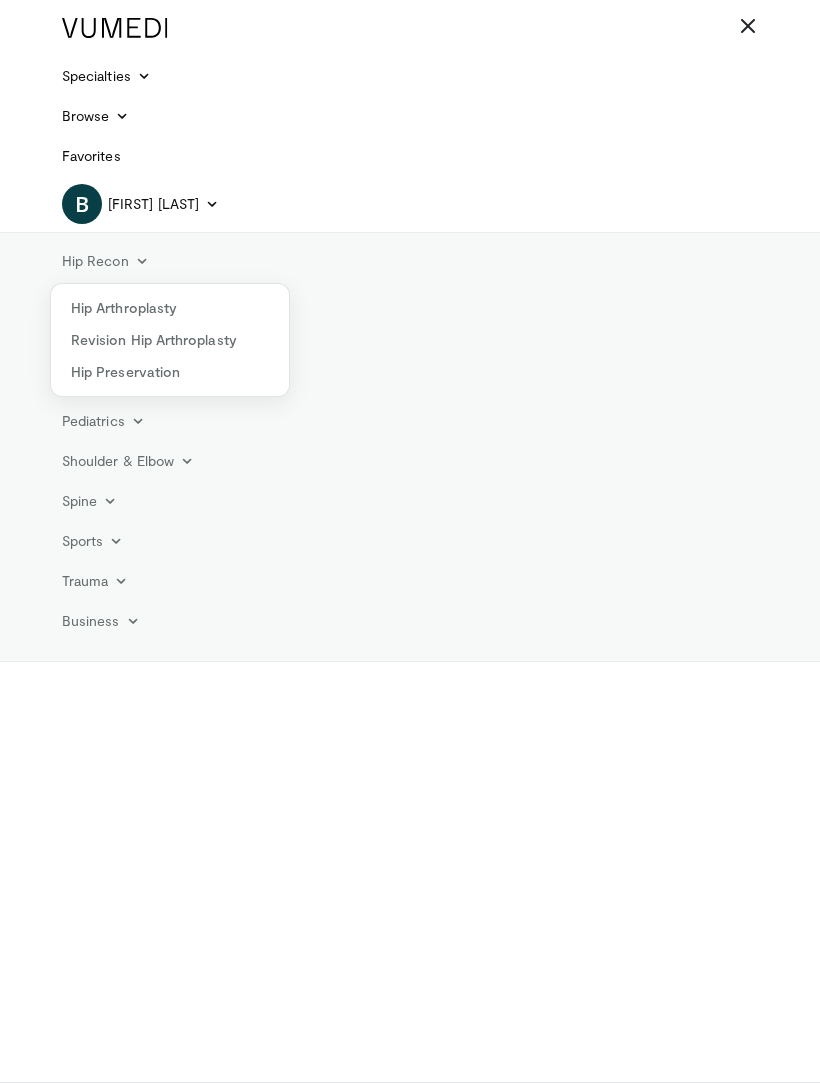 click on "Revision Hip Arthroplasty" at bounding box center [170, 340] 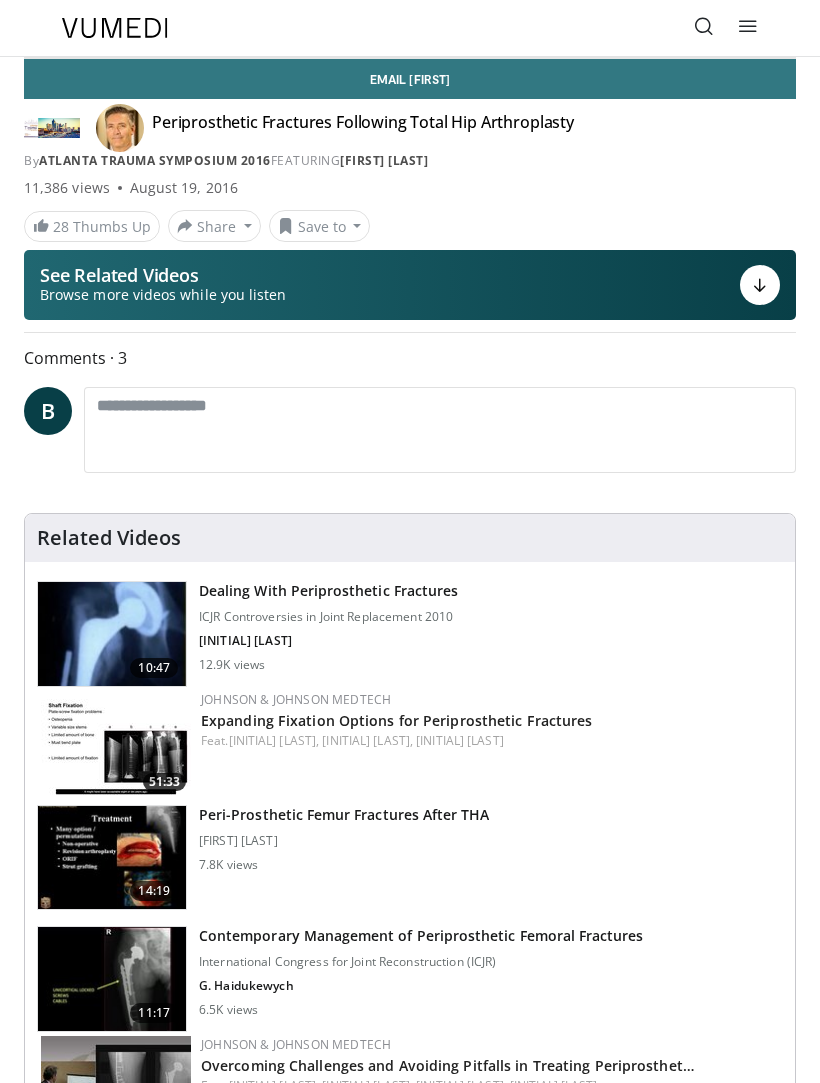 scroll, scrollTop: 0, scrollLeft: 0, axis: both 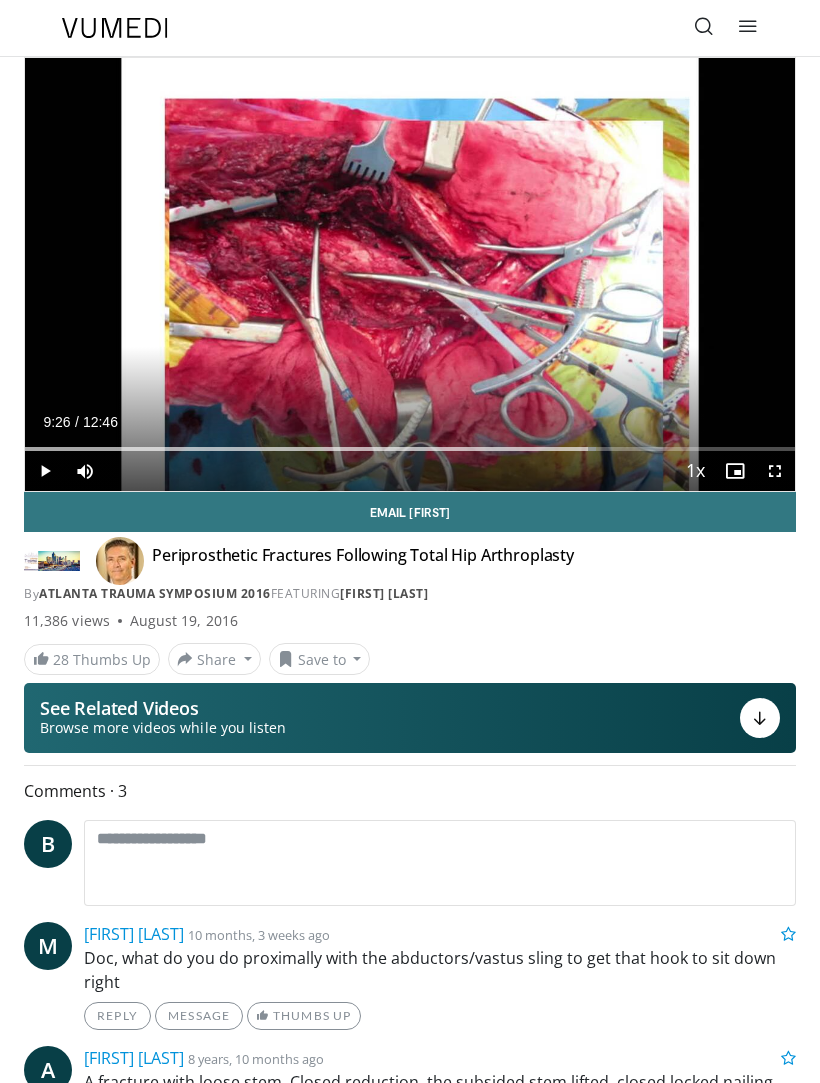 click on "Loaded :  74.17%" at bounding box center [310, 449] 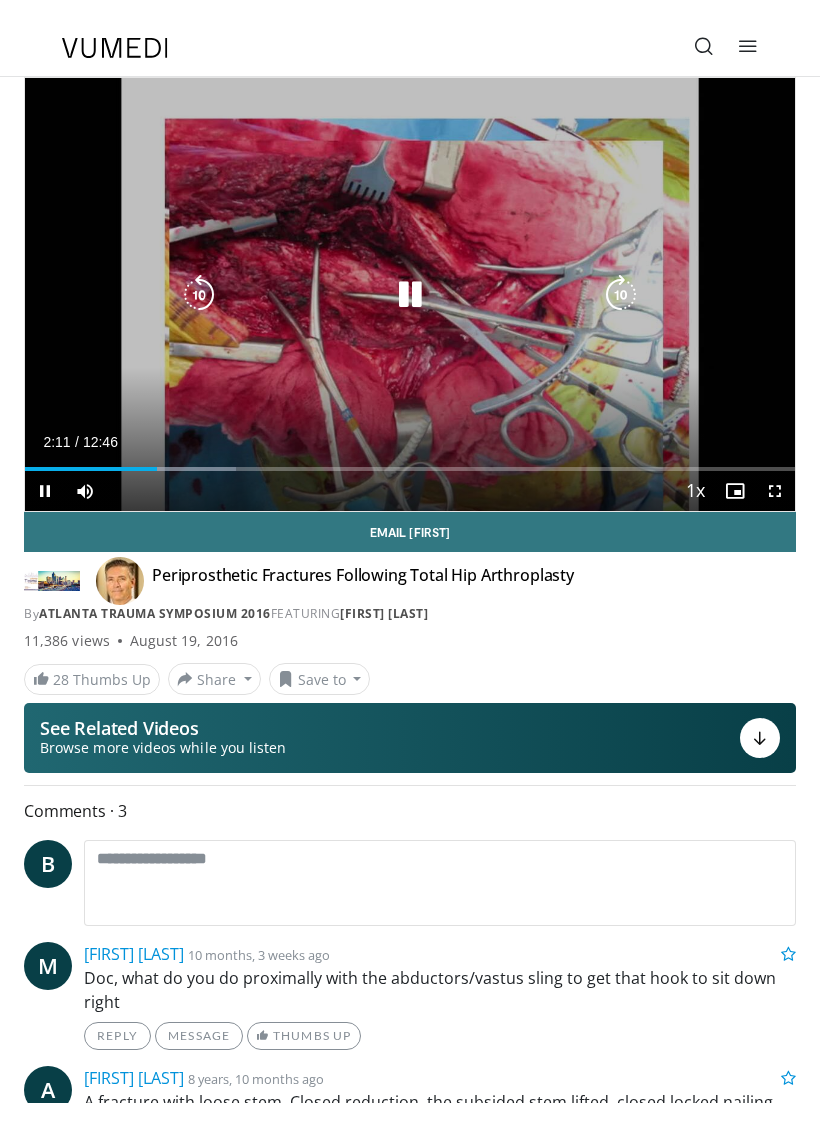 scroll, scrollTop: 24, scrollLeft: 0, axis: vertical 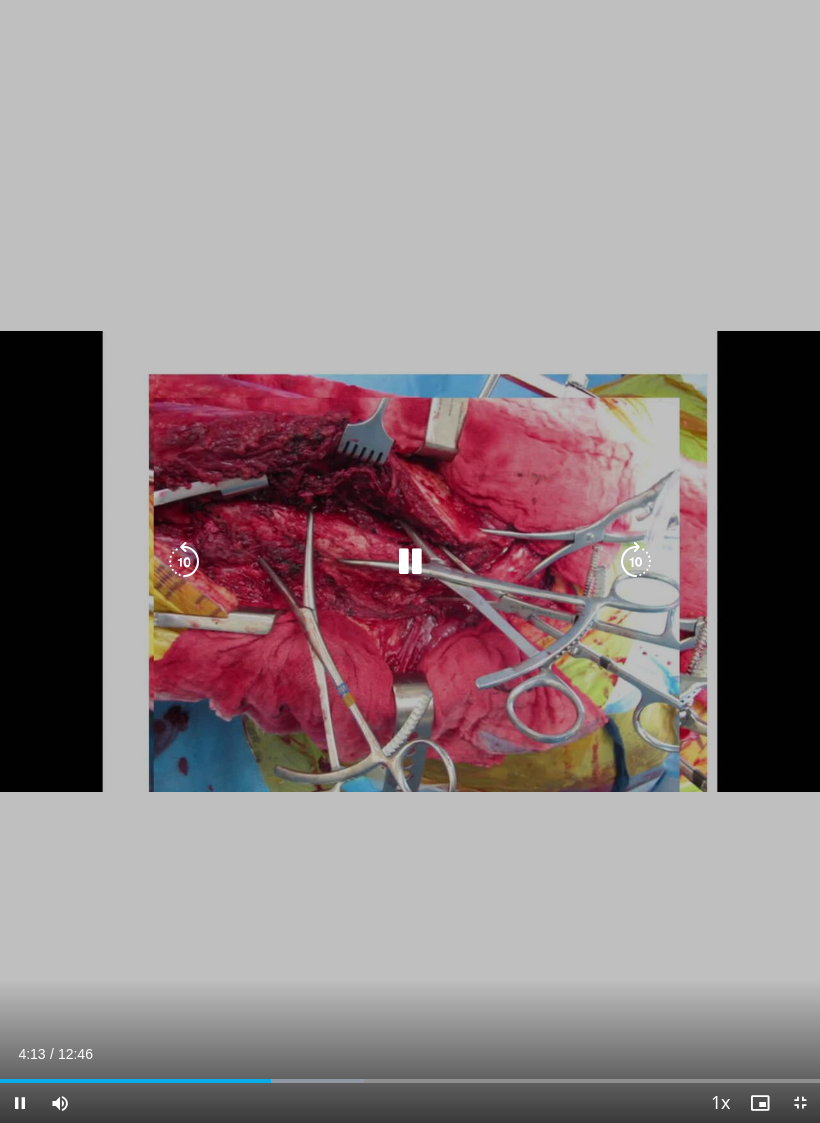 click on "Loaded :  44.37%" at bounding box center [410, 1081] 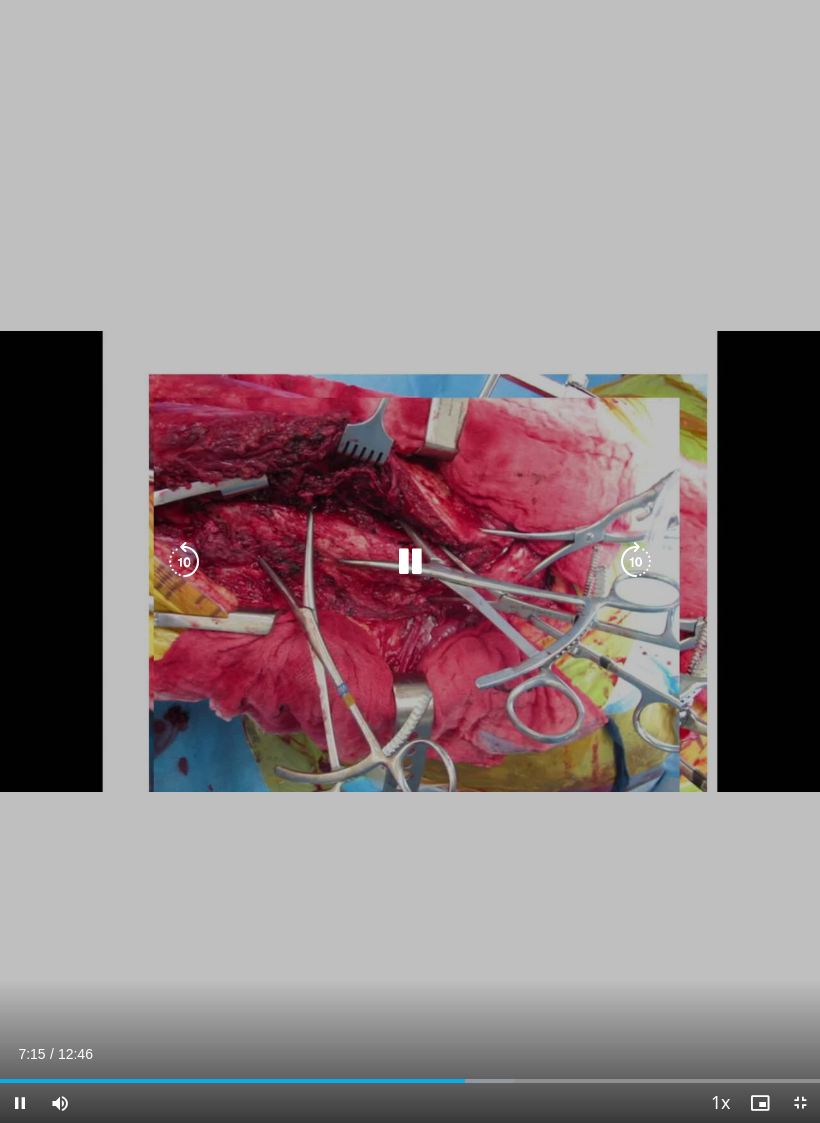 click on "Loaded :  62.64%" at bounding box center [410, 1081] 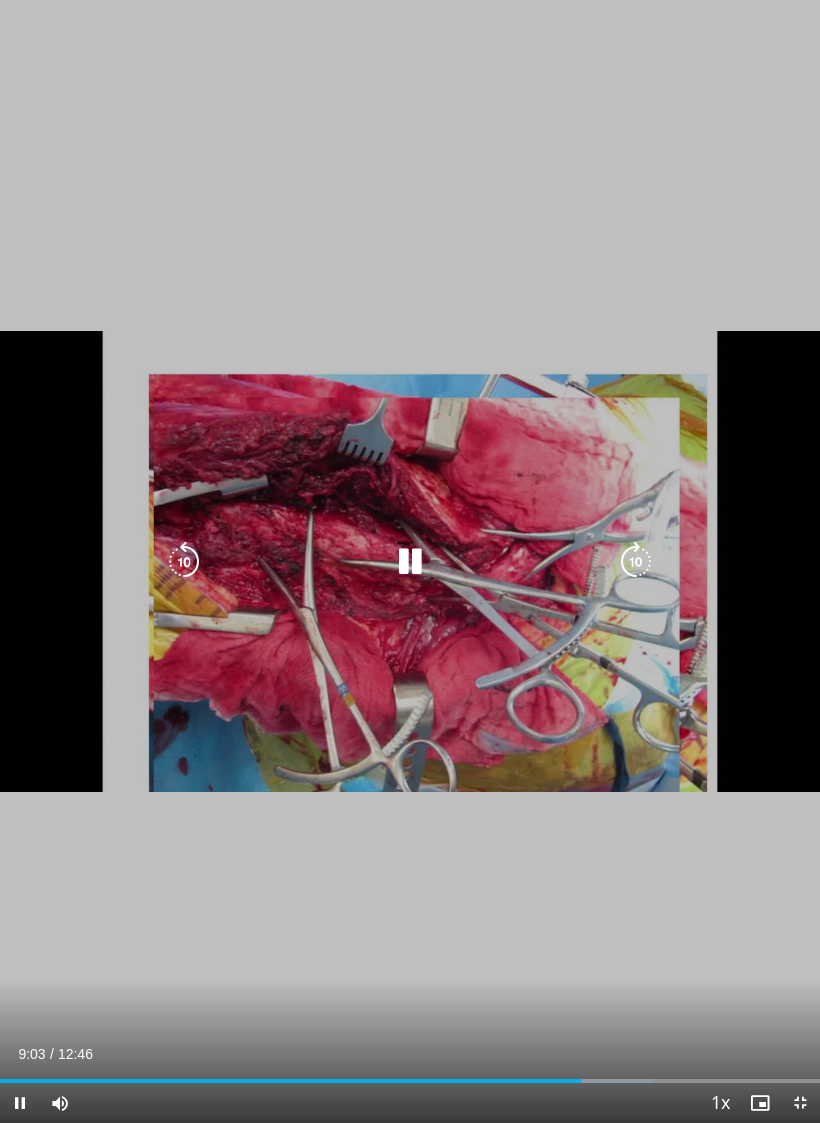 click at bounding box center [610, 1081] 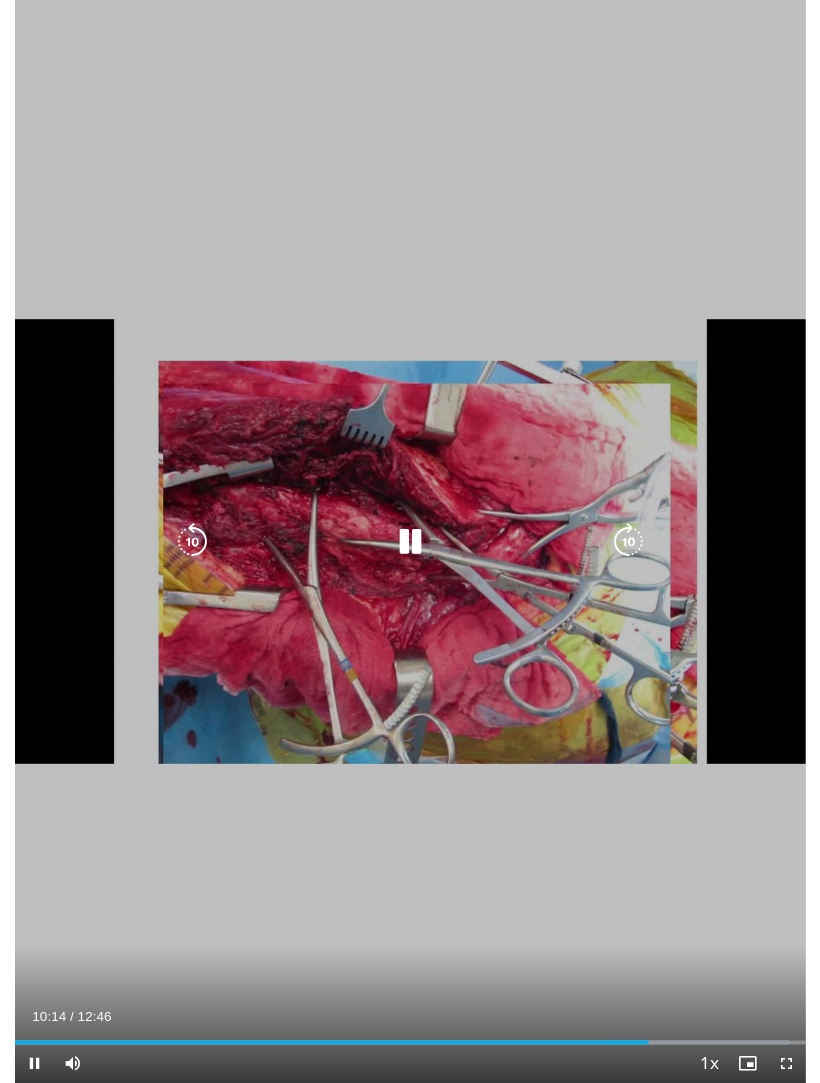 scroll, scrollTop: 0, scrollLeft: 0, axis: both 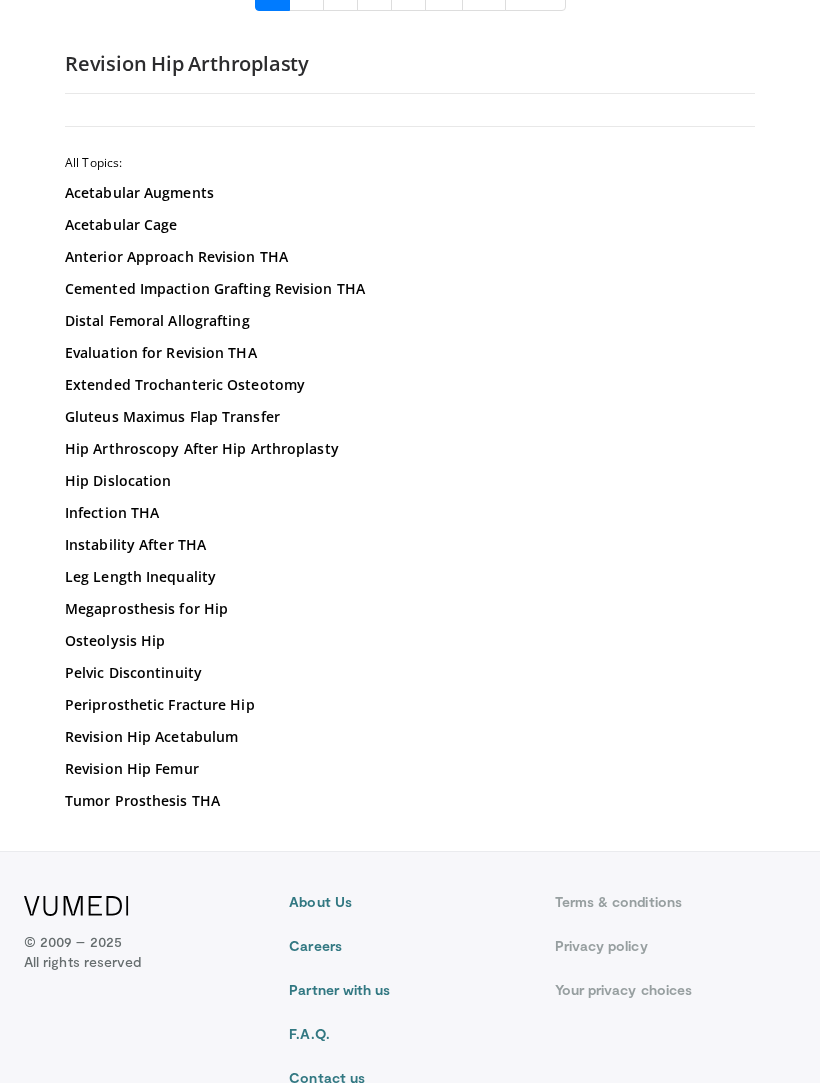 click on "Periprosthetic Fracture Hip" at bounding box center (410, 705) 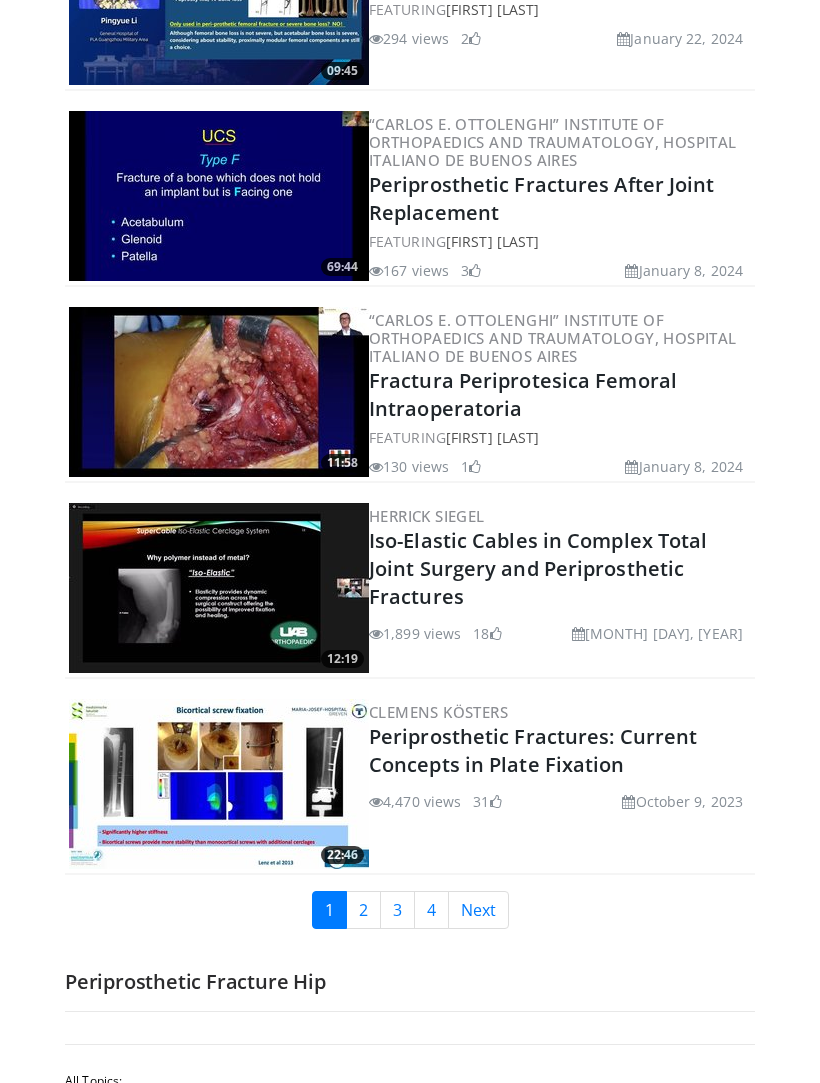 scroll, scrollTop: 4197, scrollLeft: 0, axis: vertical 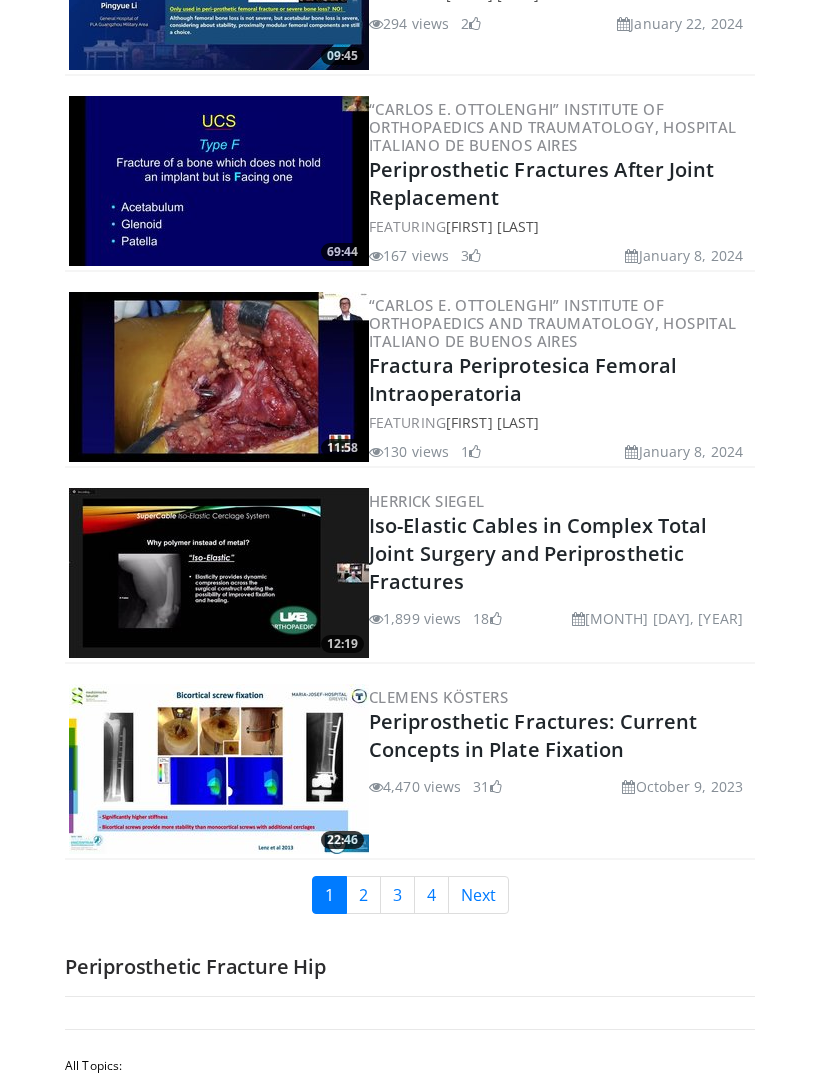 click on "Fractura Periprotesica Femoral Intraoperatoria" at bounding box center (523, 379) 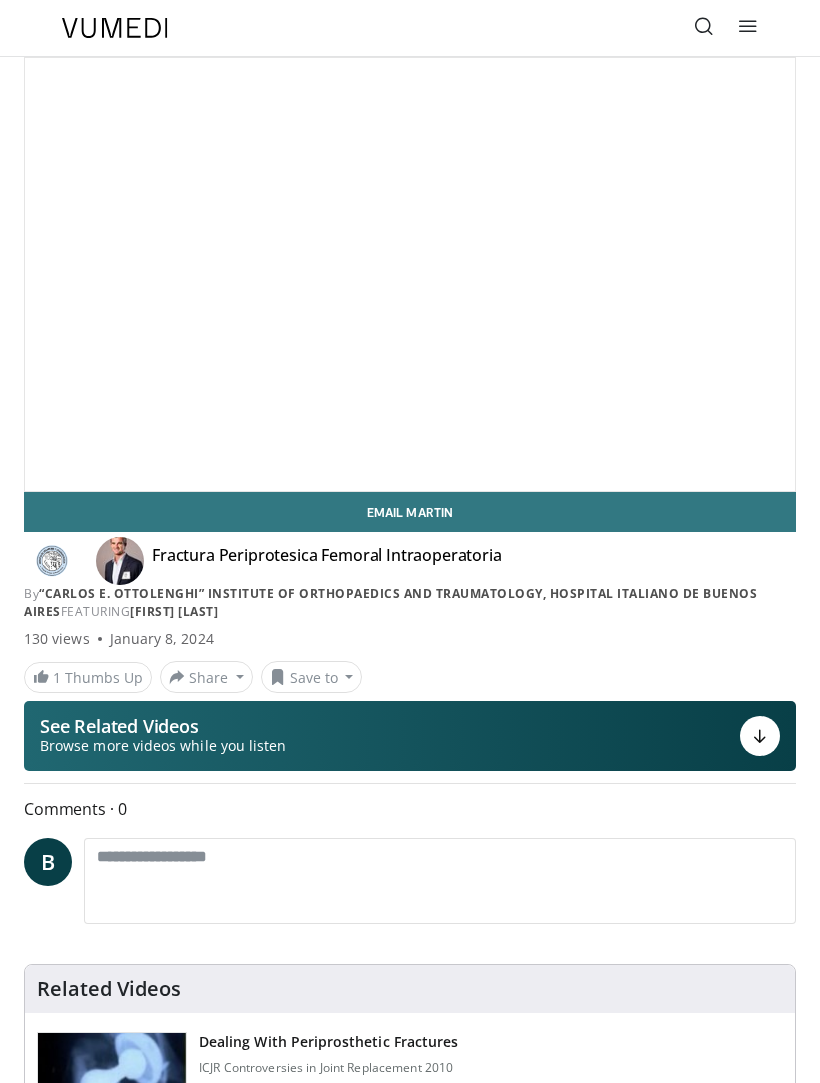 scroll, scrollTop: 0, scrollLeft: 0, axis: both 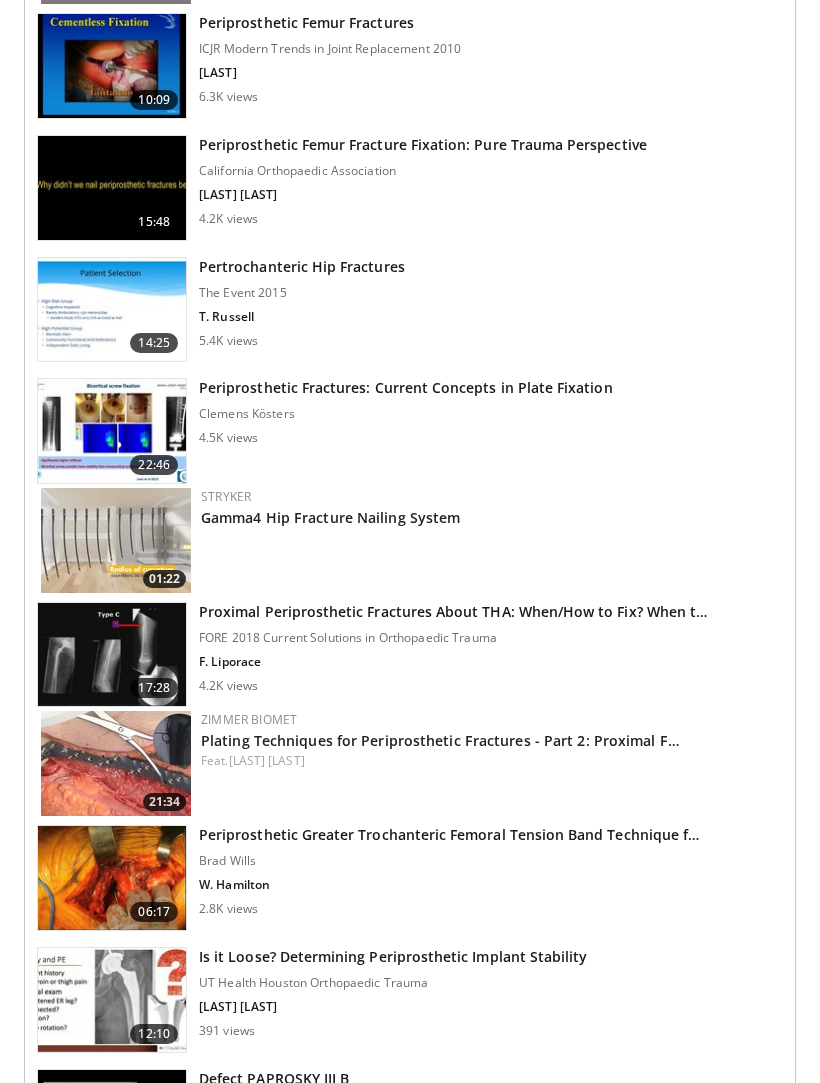 click on "Plating Techniques for Periprosthetic Fractures - Part 2: Proximal F…" at bounding box center [440, 740] 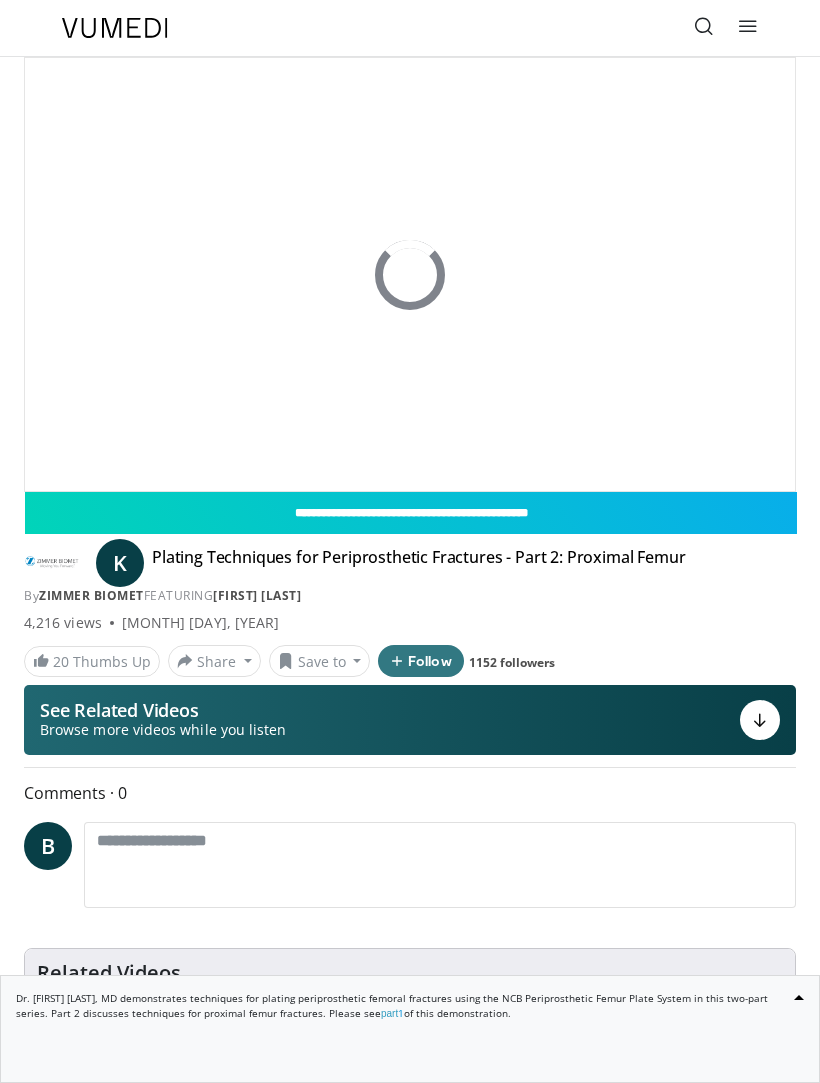 scroll, scrollTop: 822, scrollLeft: 0, axis: vertical 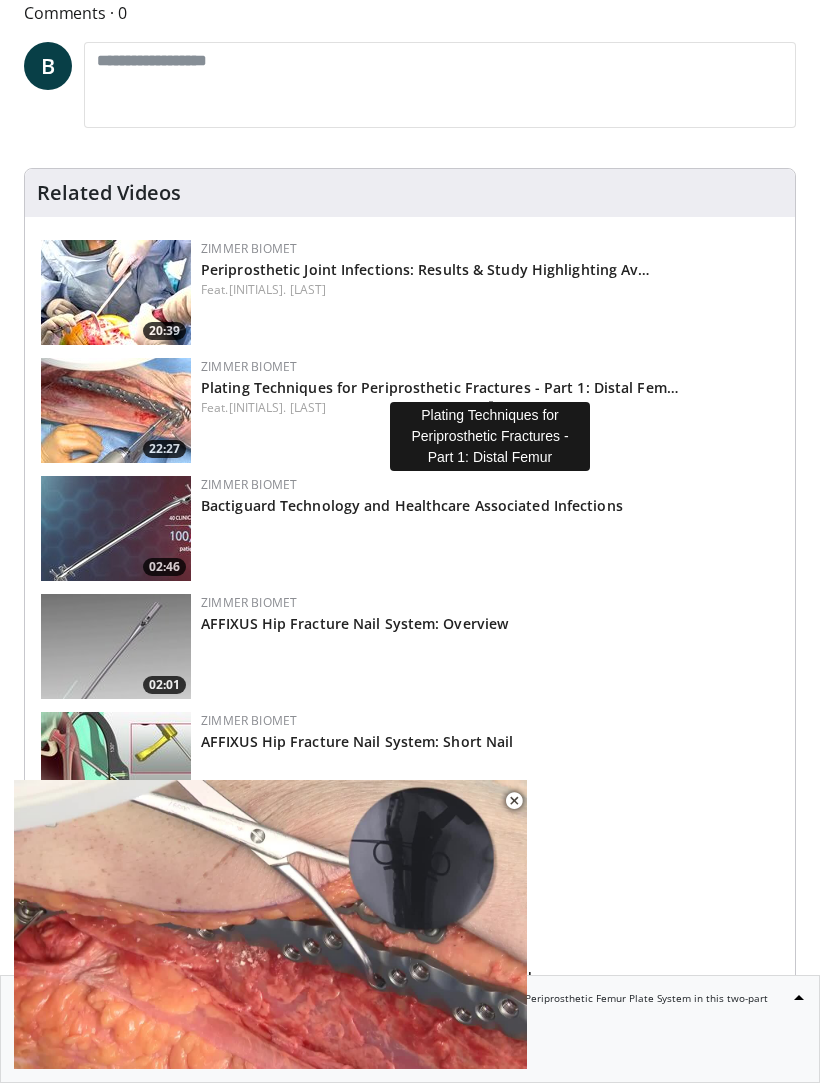 click on "Plating Techniques for Periprosthetic Fractures - Part 1: Distal Fem…" at bounding box center (440, 387) 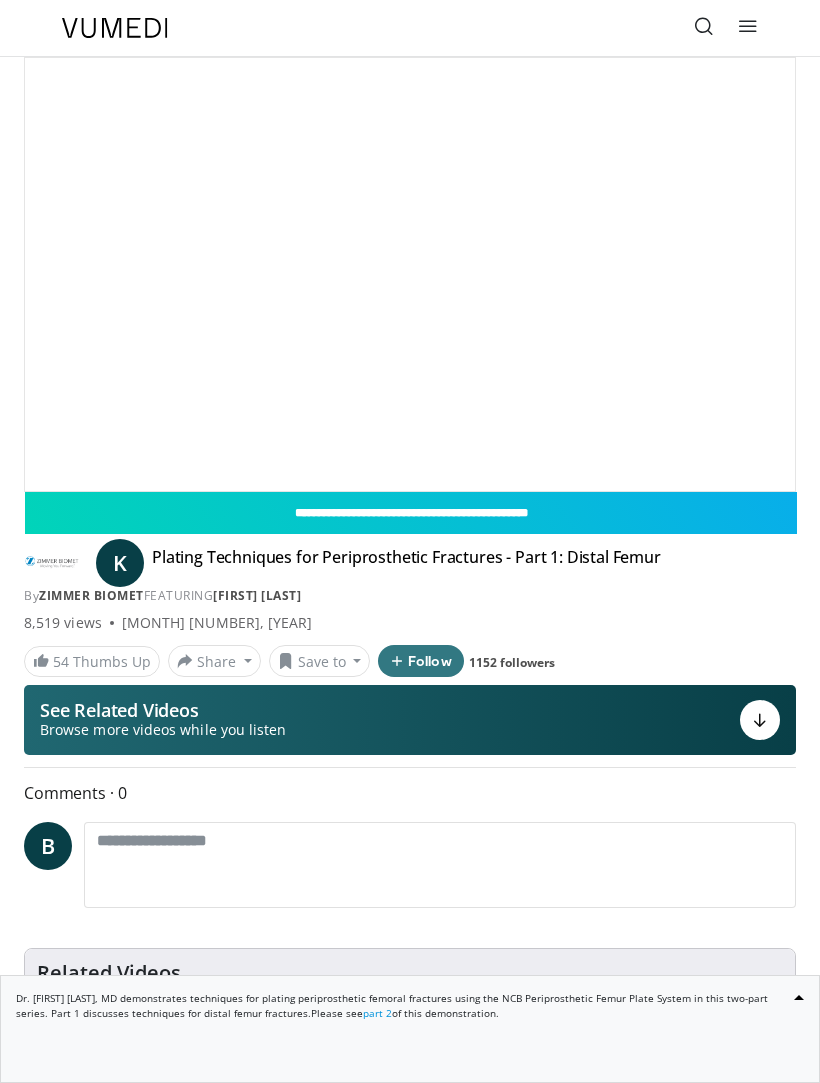 scroll, scrollTop: 0, scrollLeft: 0, axis: both 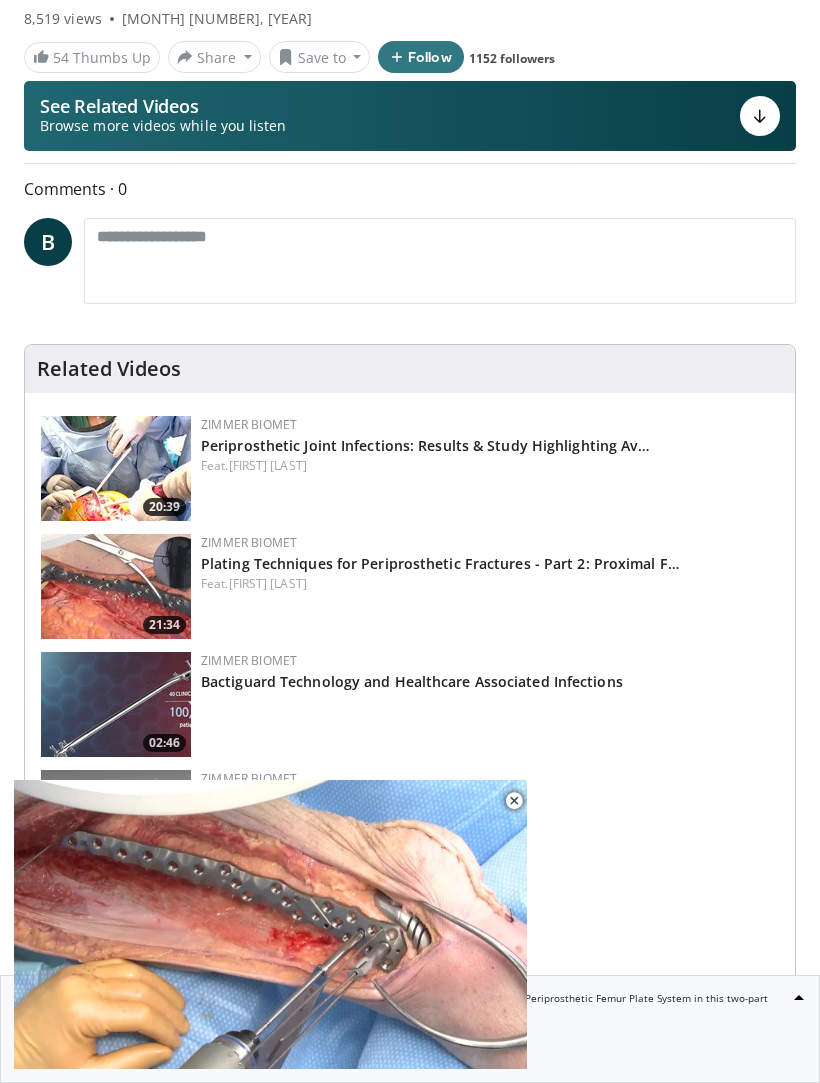 click at bounding box center (116, 586) 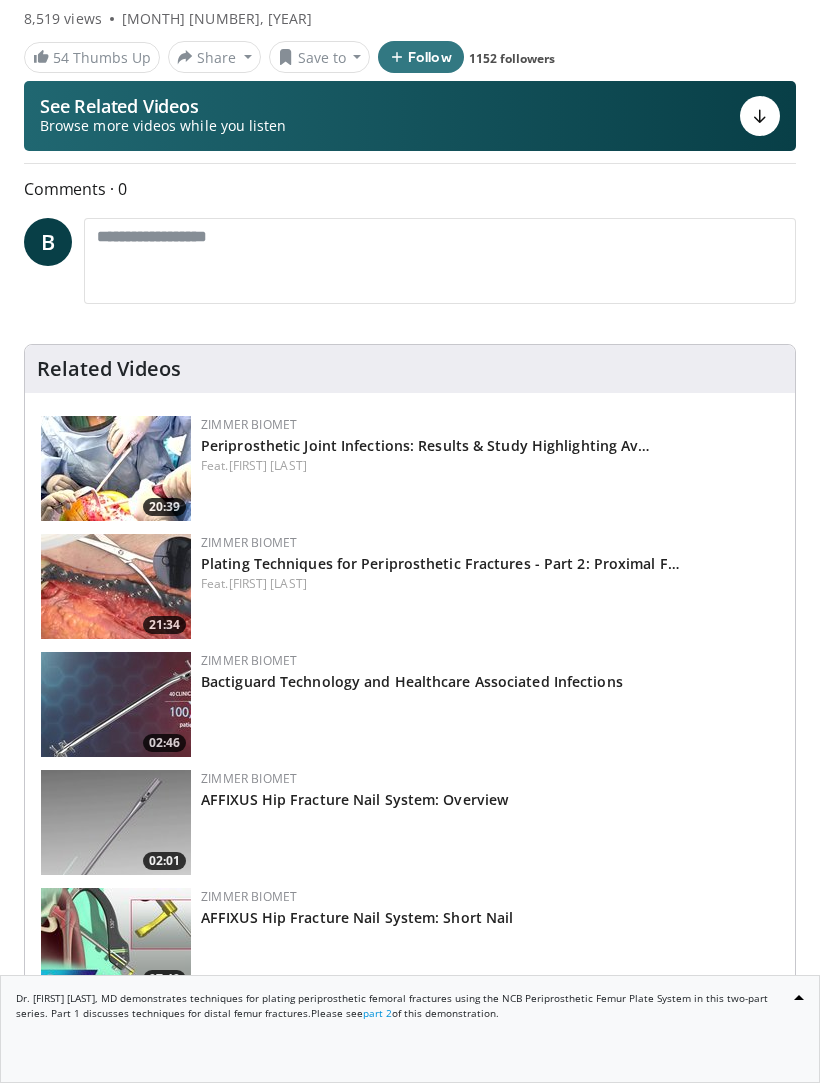 scroll, scrollTop: 658, scrollLeft: 0, axis: vertical 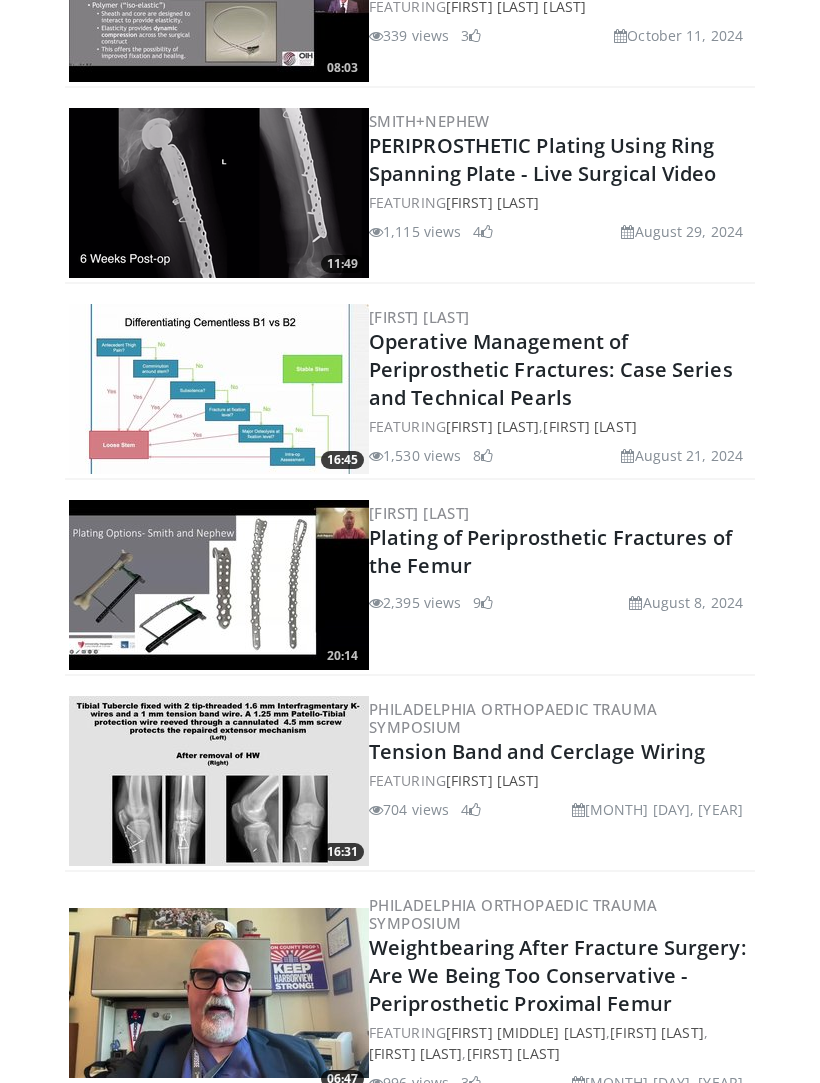 click on "PERIPROSTHETIC Plating Using Ring Spanning Plate - Live Surgical Video" at bounding box center (543, 159) 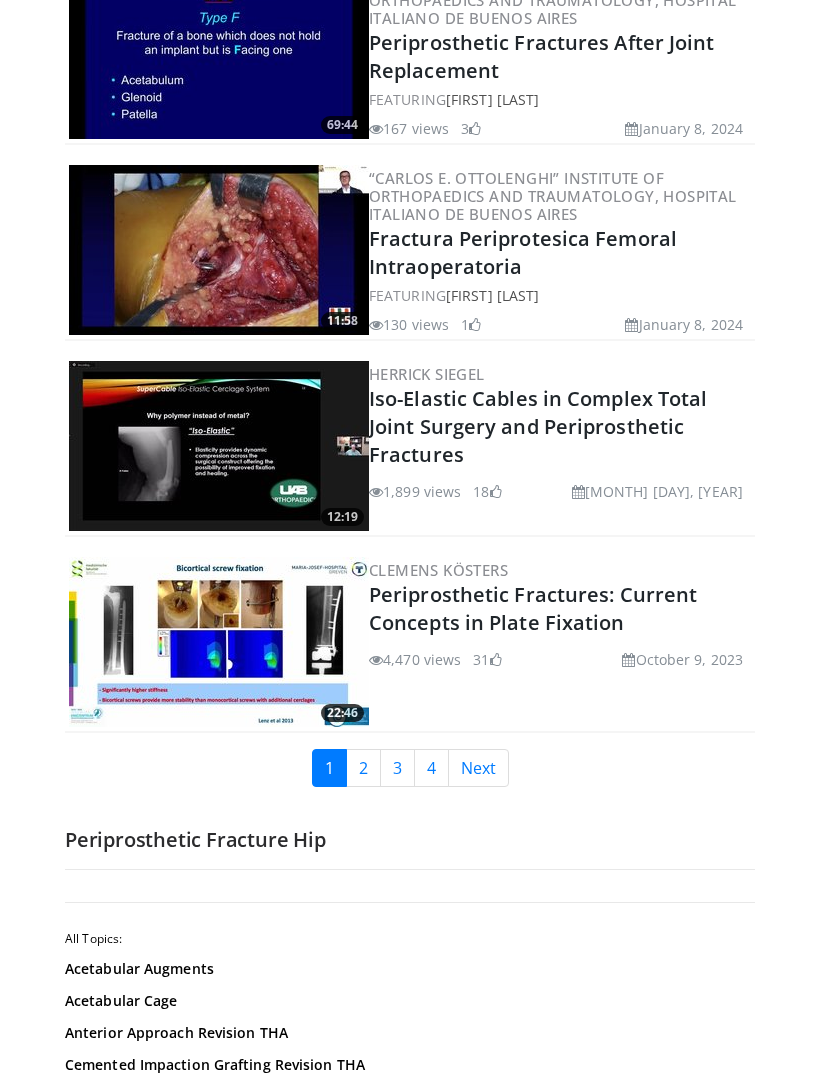 scroll, scrollTop: 4331, scrollLeft: 0, axis: vertical 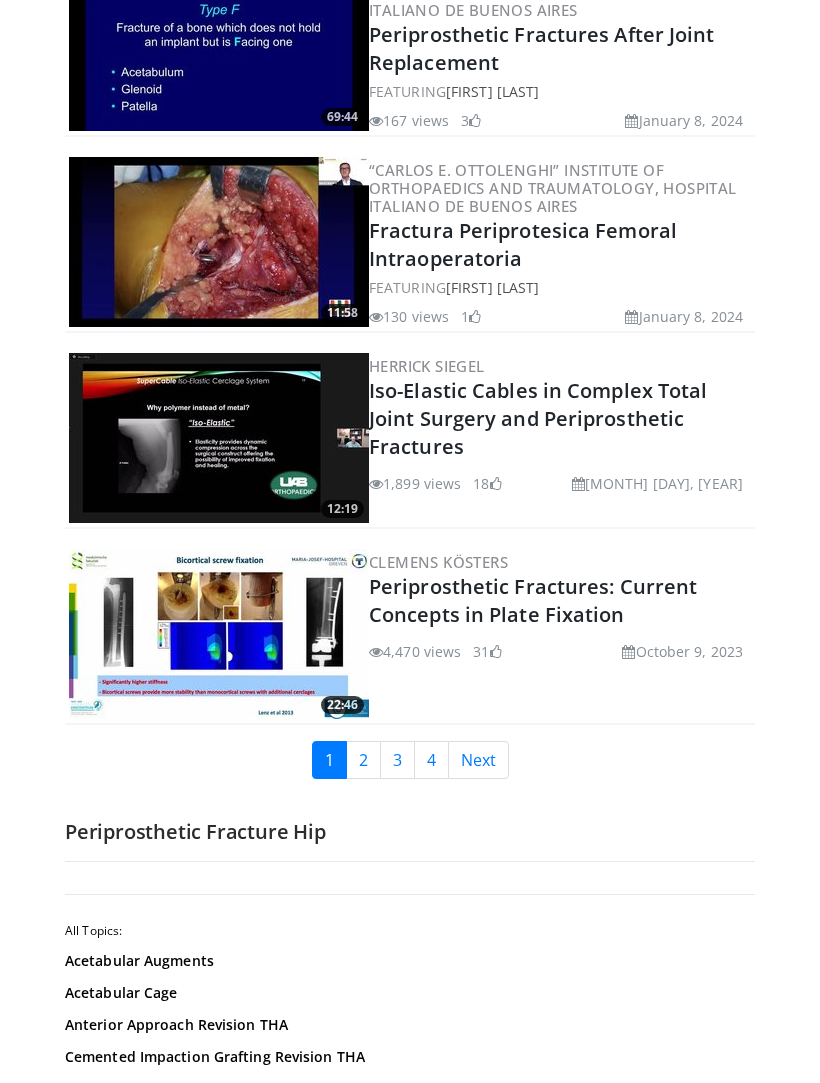 click on "Next" at bounding box center (478, 761) 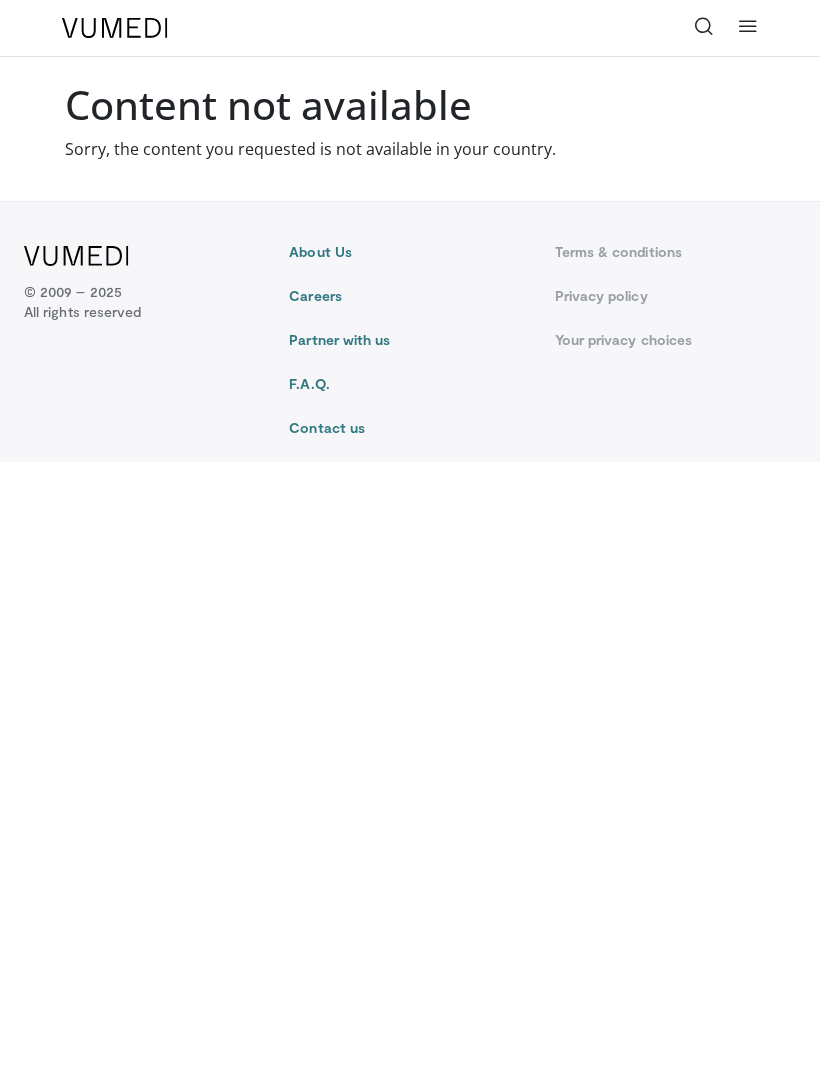 scroll, scrollTop: 0, scrollLeft: 0, axis: both 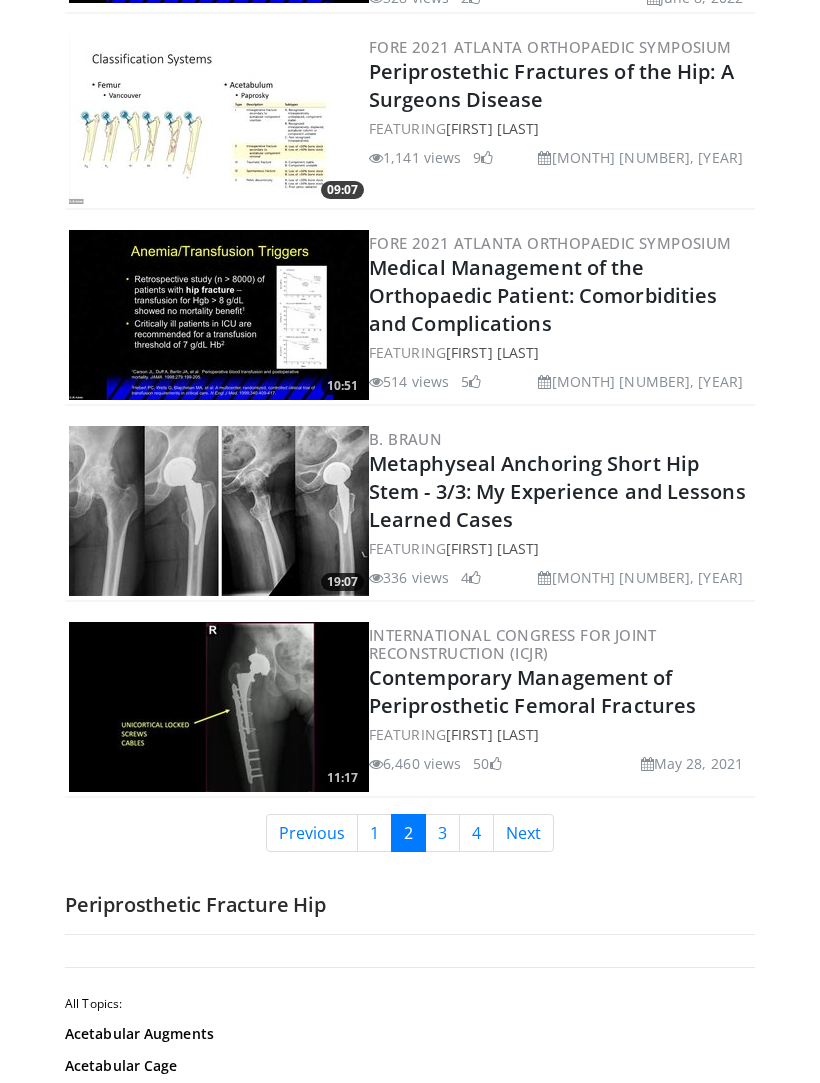 click on "3" at bounding box center [442, 834] 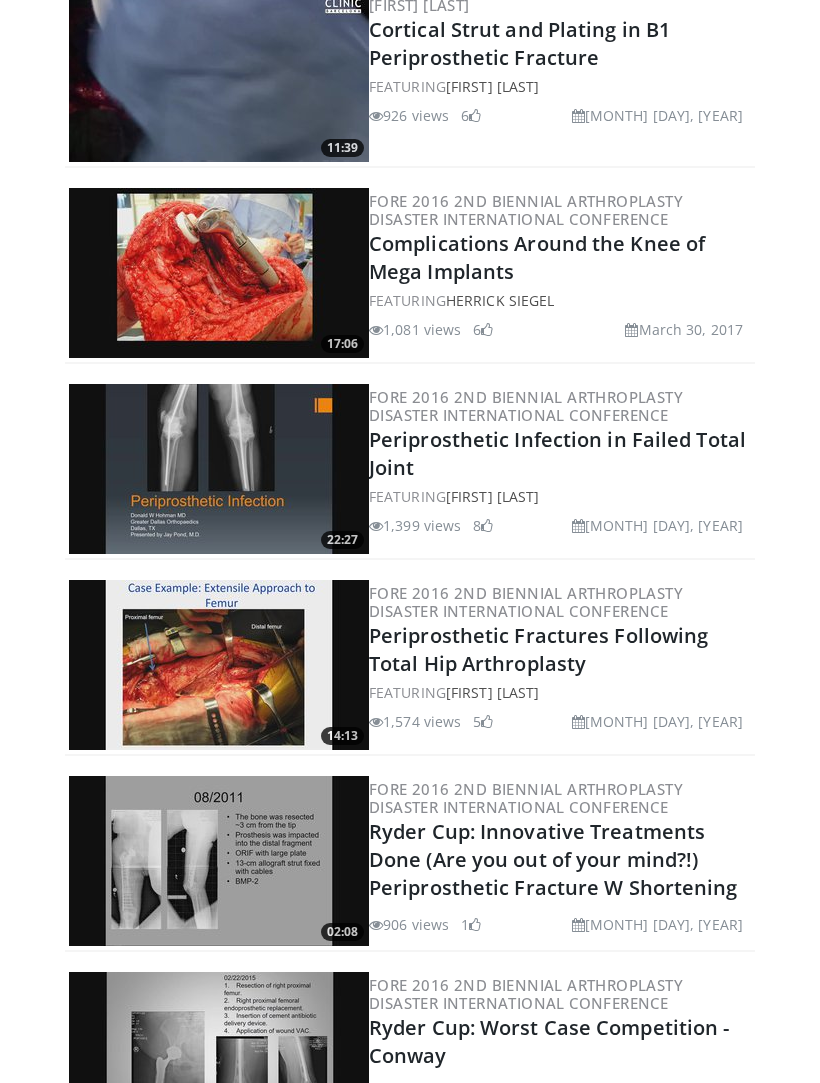 scroll, scrollTop: 3546, scrollLeft: 0, axis: vertical 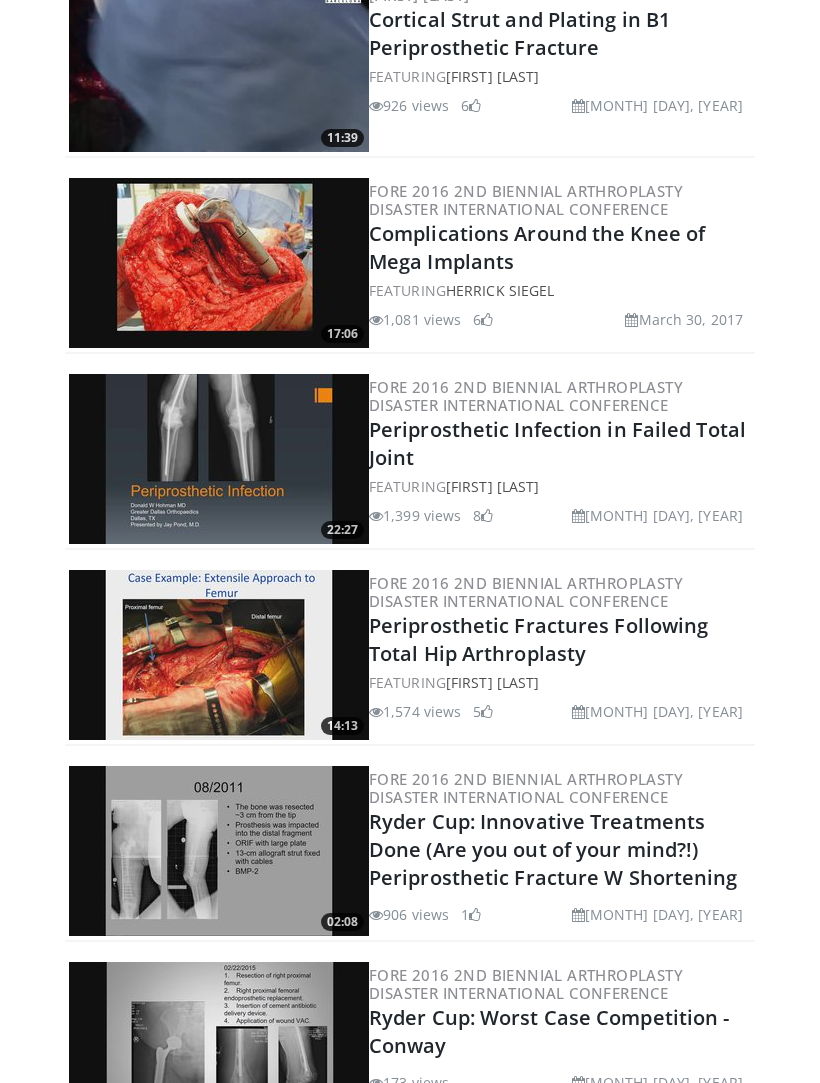 click on "FORE 2016 2nd Biennial Arthroplasty Disaster International Conference" at bounding box center [526, 592] 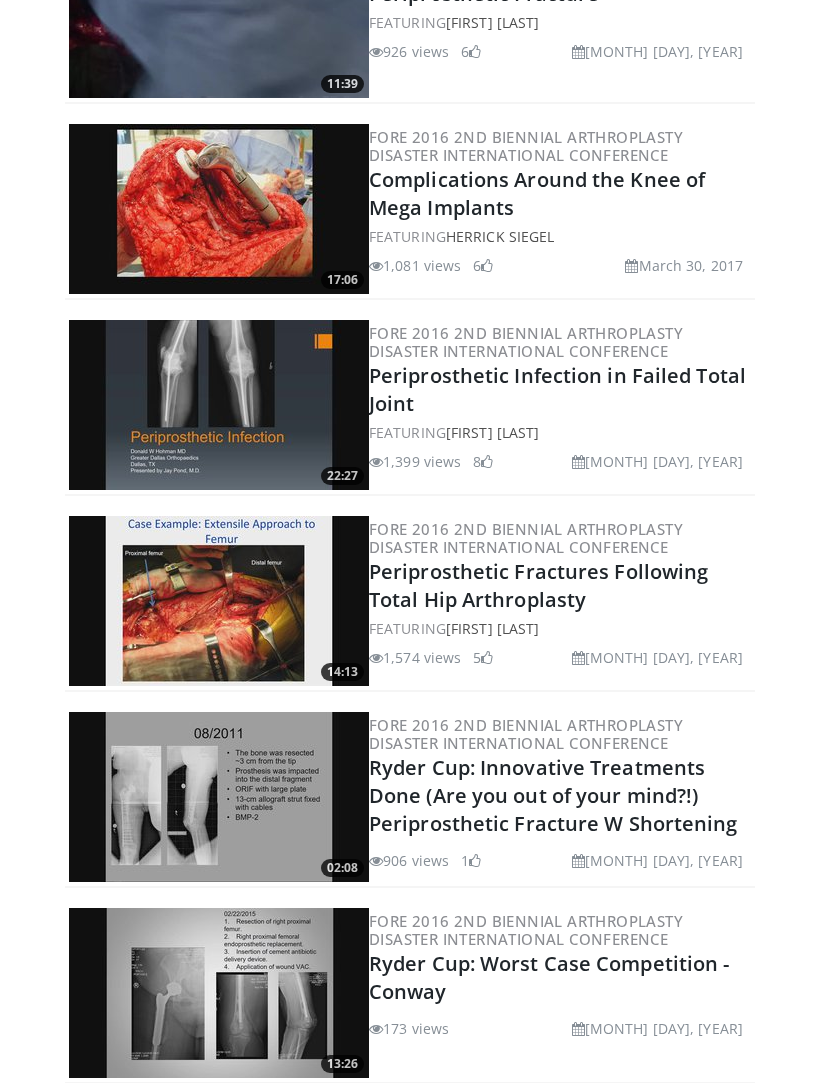 click on "Periprosthetic Fractures Following Total Hip Arthroplasty" at bounding box center [538, 585] 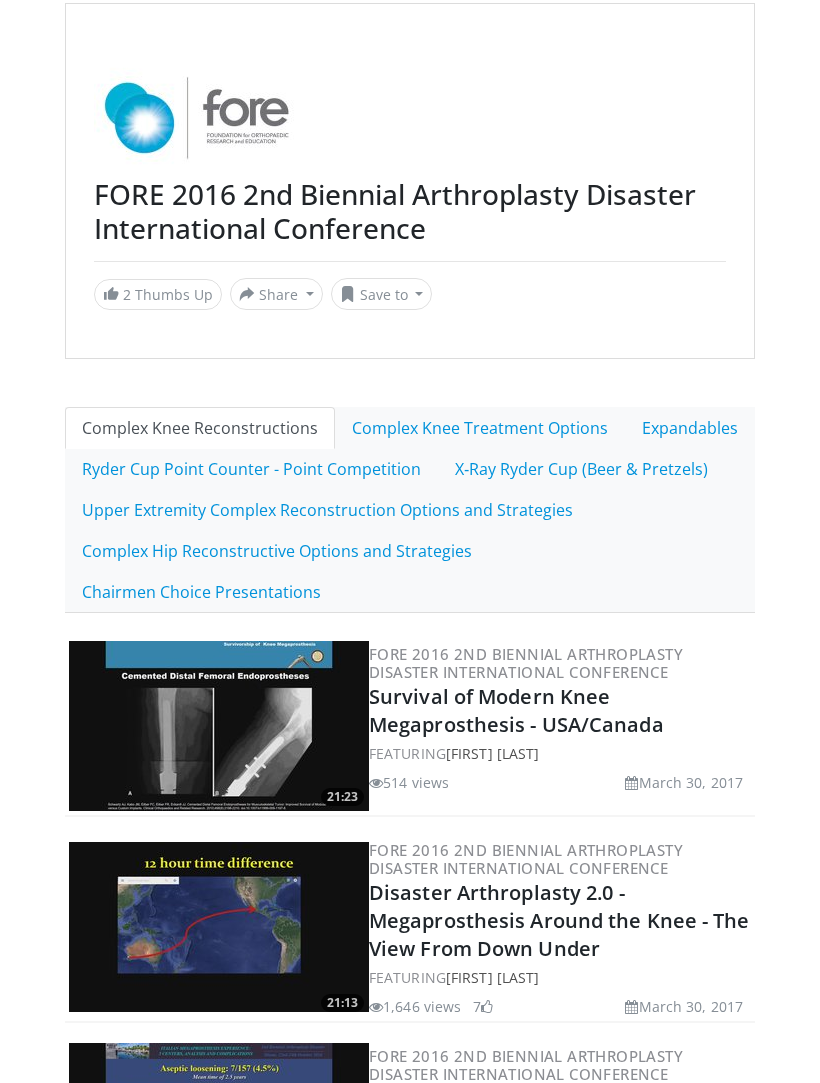 scroll, scrollTop: 0, scrollLeft: 0, axis: both 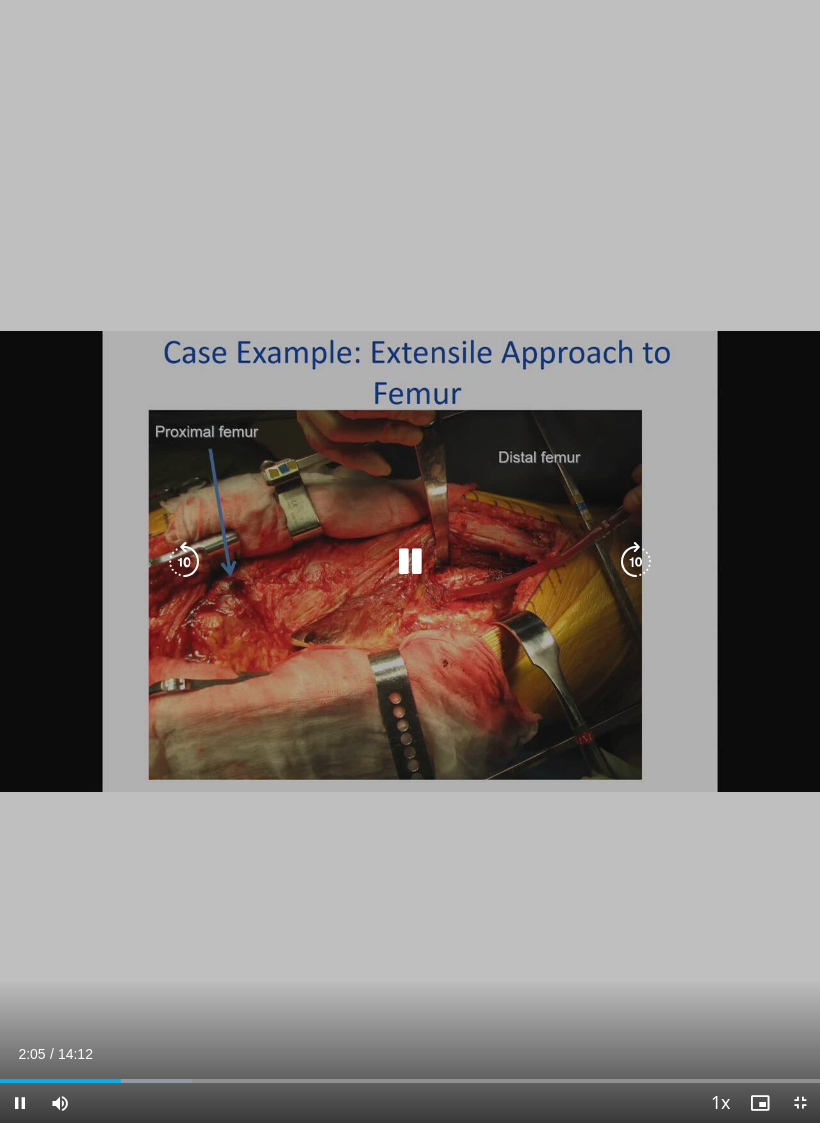 click at bounding box center (140, 1081) 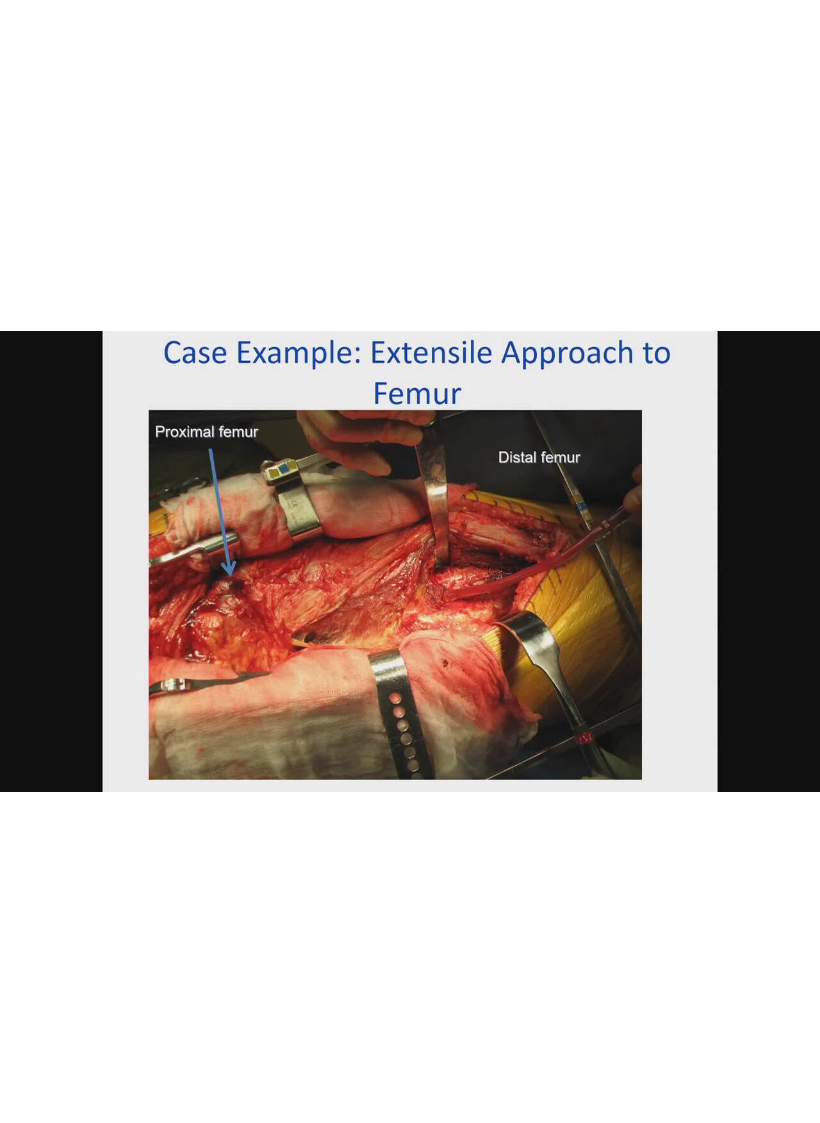click on "Loaded :  25.81%" at bounding box center [410, 1121] 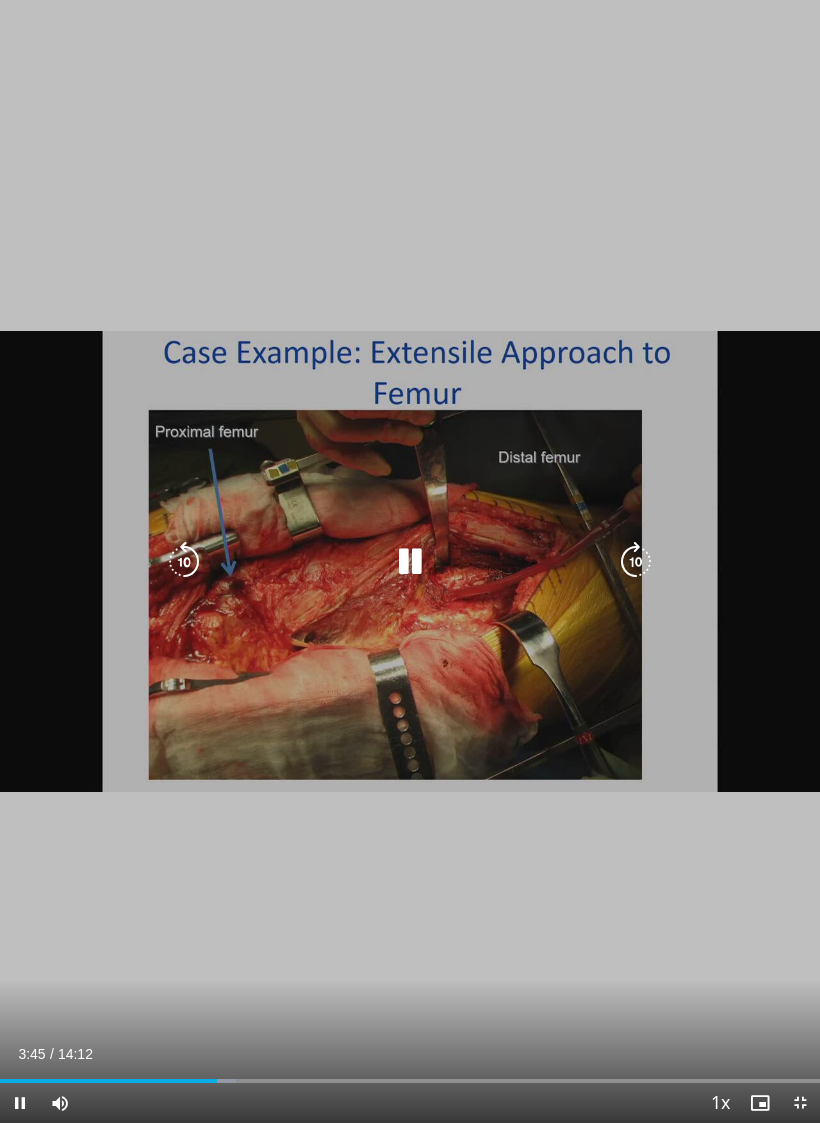 click at bounding box center [162, 1081] 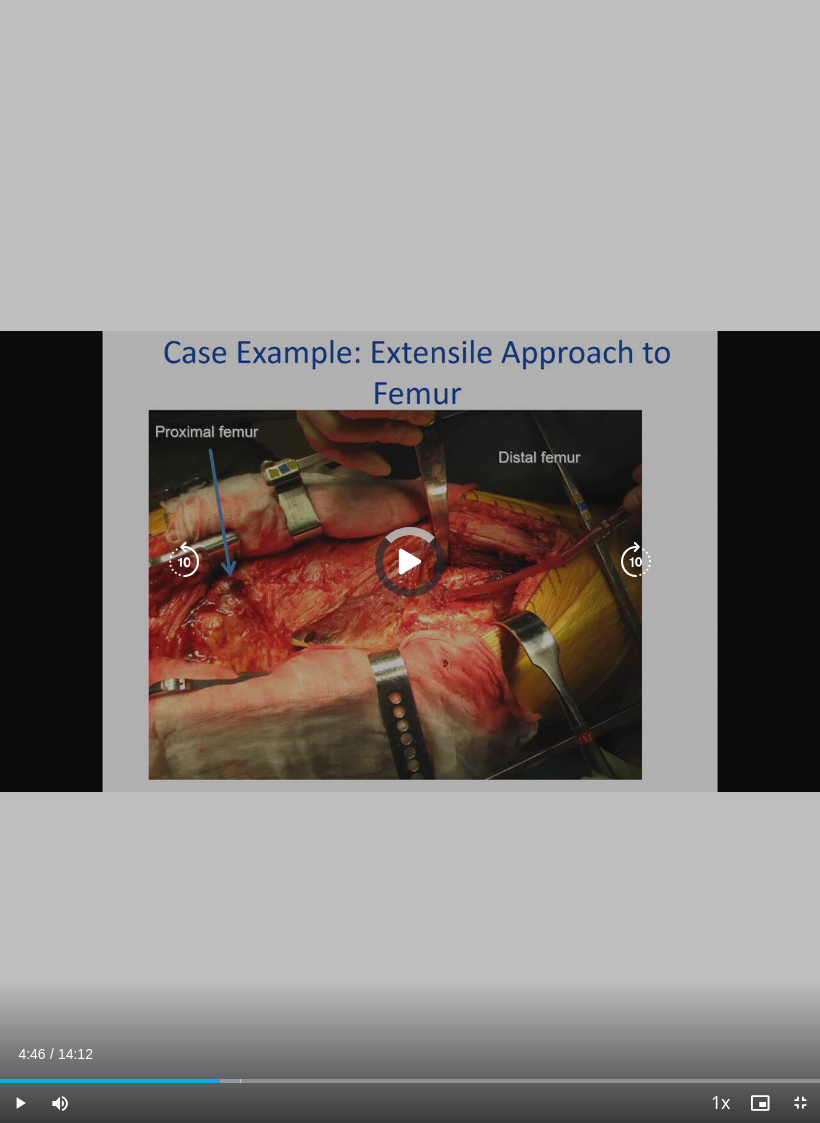 click on "Loaded :  29.33%" at bounding box center (410, 1081) 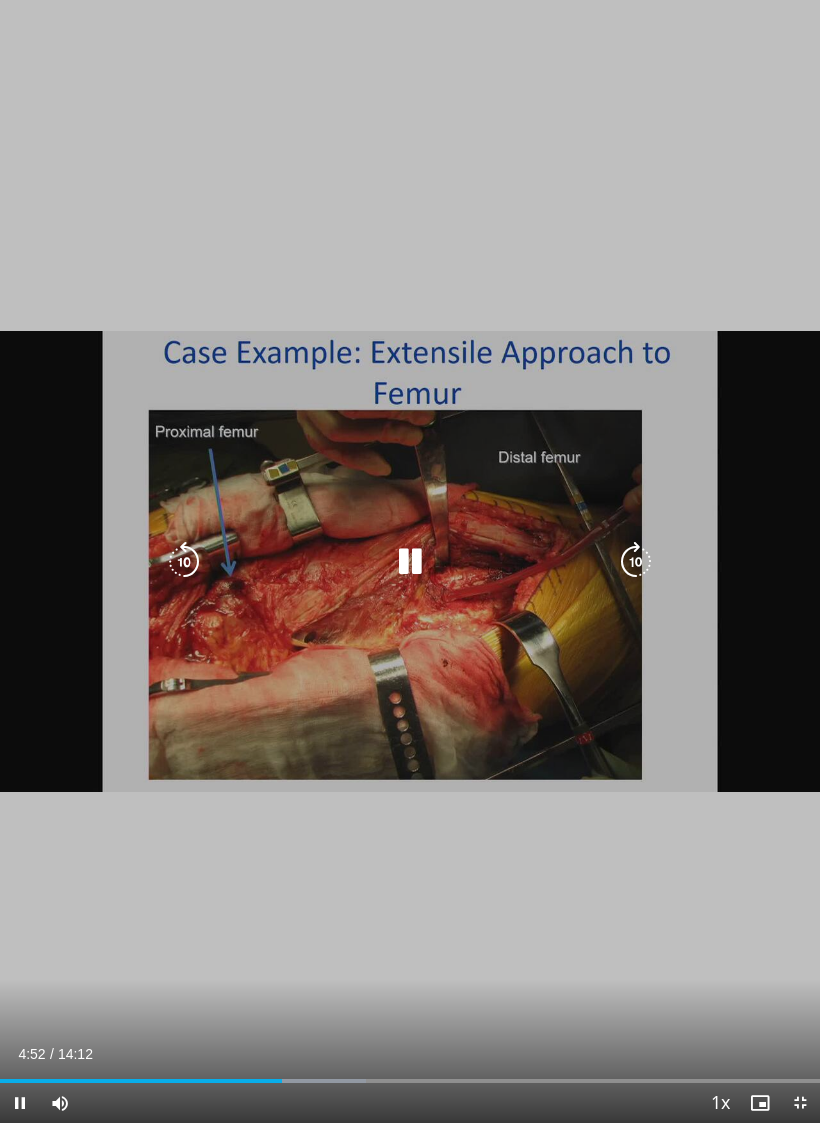 click at bounding box center (301, 1081) 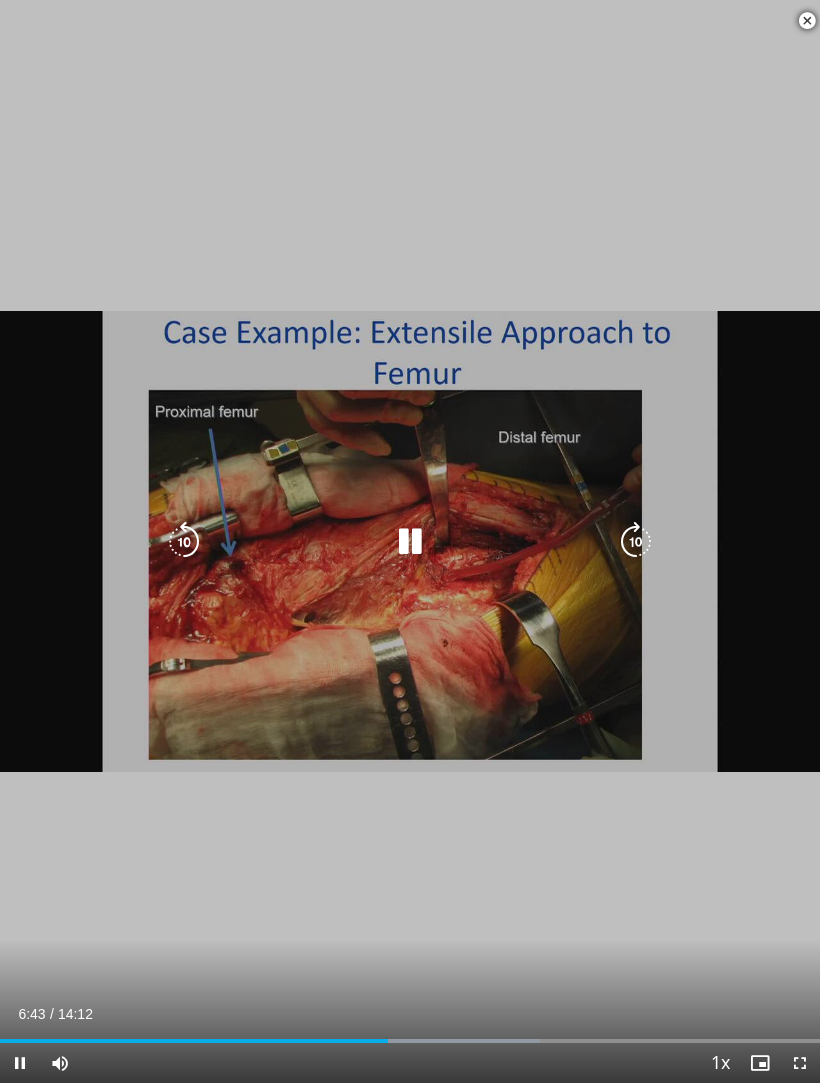 scroll, scrollTop: 944, scrollLeft: 0, axis: vertical 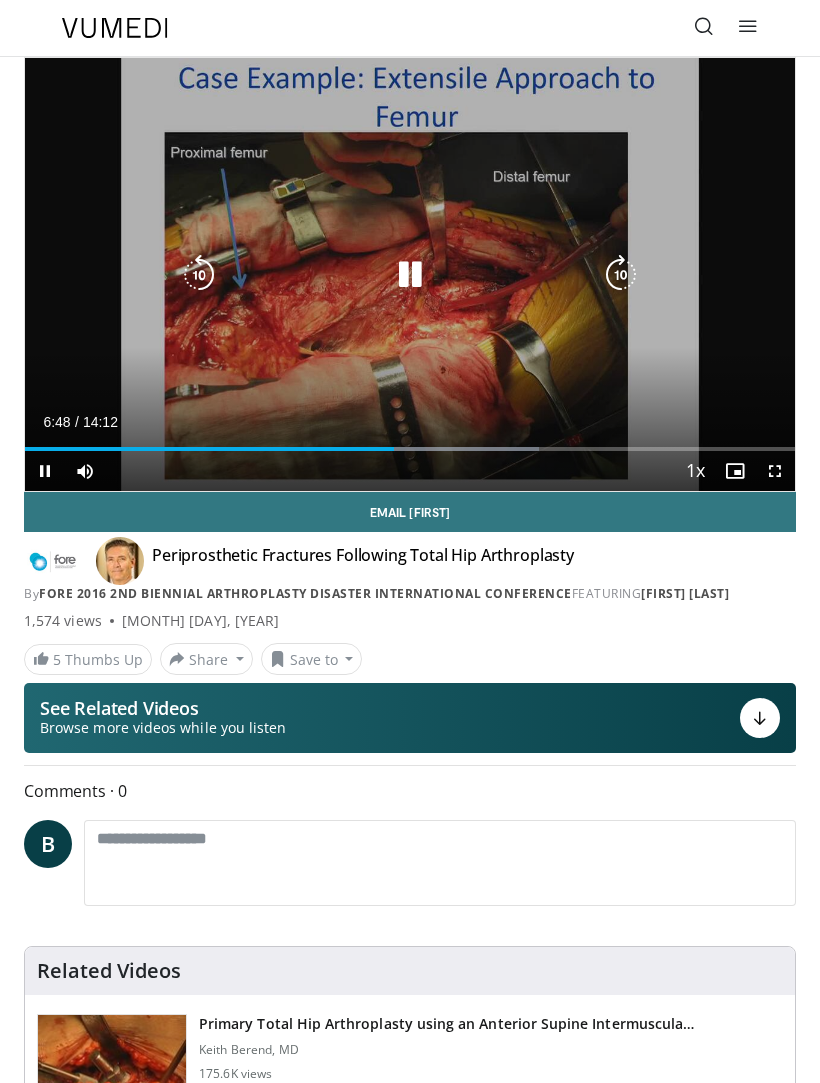 click at bounding box center [748, 26] 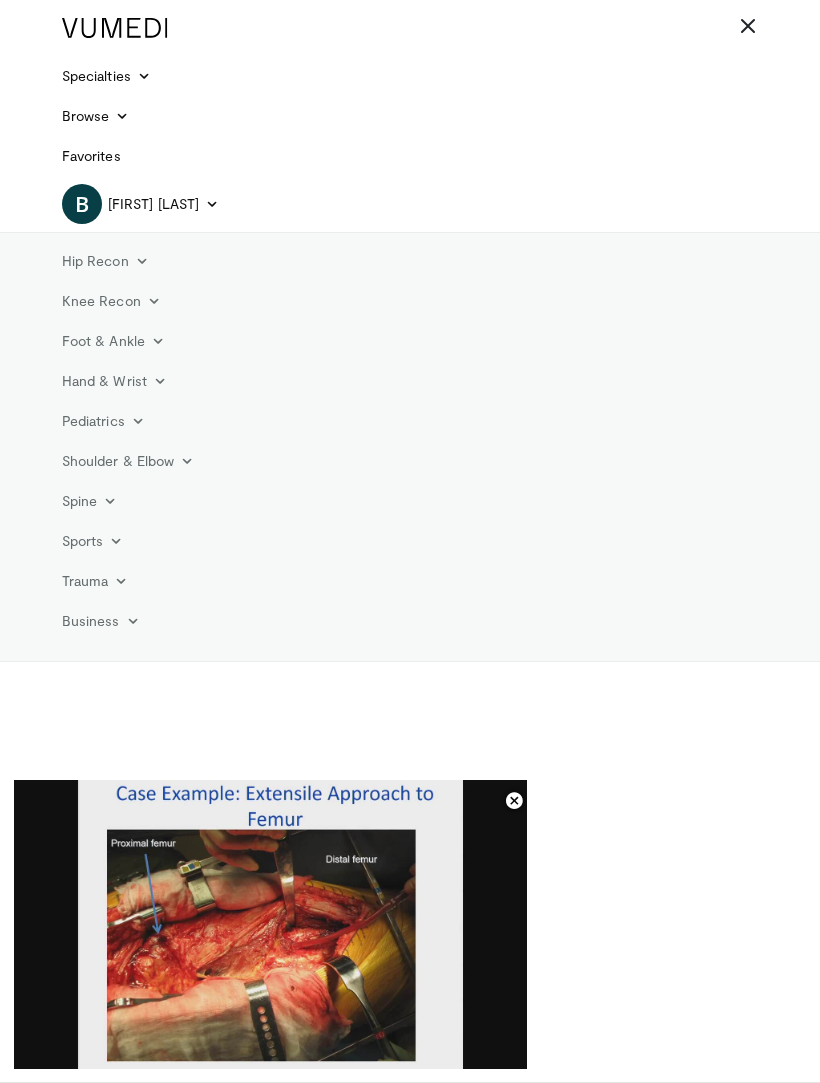 click at bounding box center (142, 261) 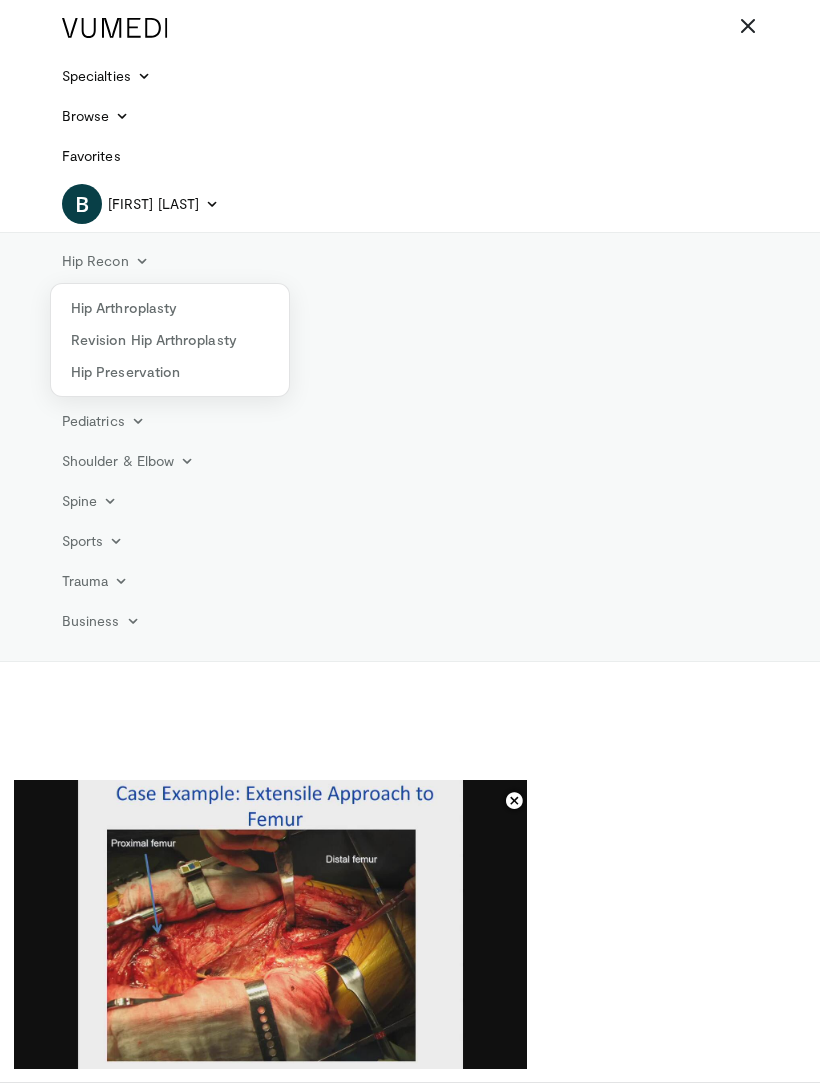 click on "Revision Hip Arthroplasty" at bounding box center (170, 340) 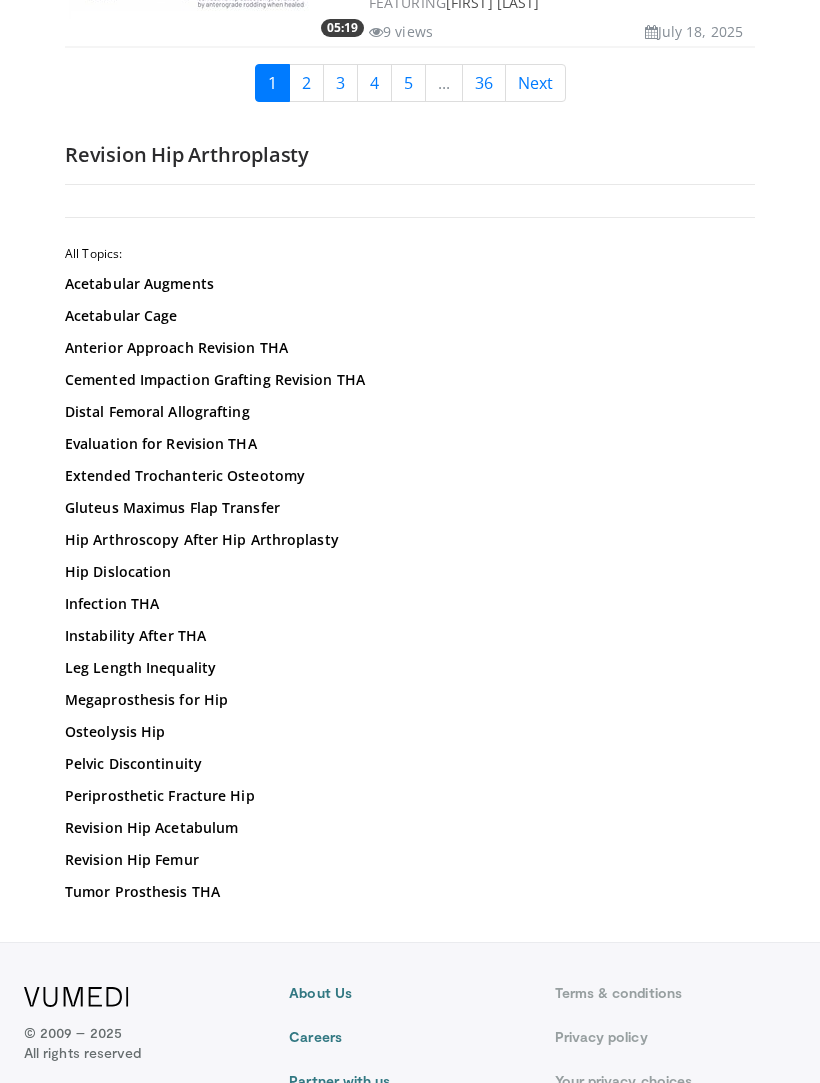 scroll, scrollTop: 5028, scrollLeft: 0, axis: vertical 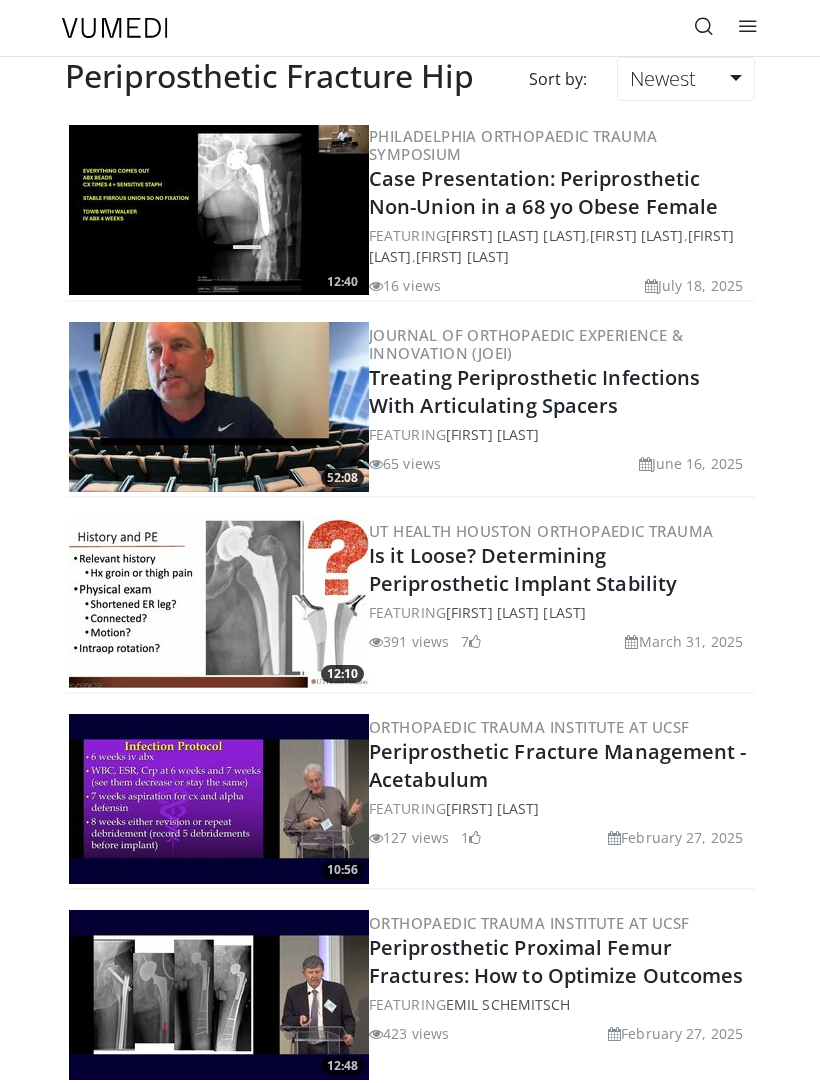 click on "Is it Loose? Determining Periprosthetic Implant Stability" at bounding box center [523, 569] 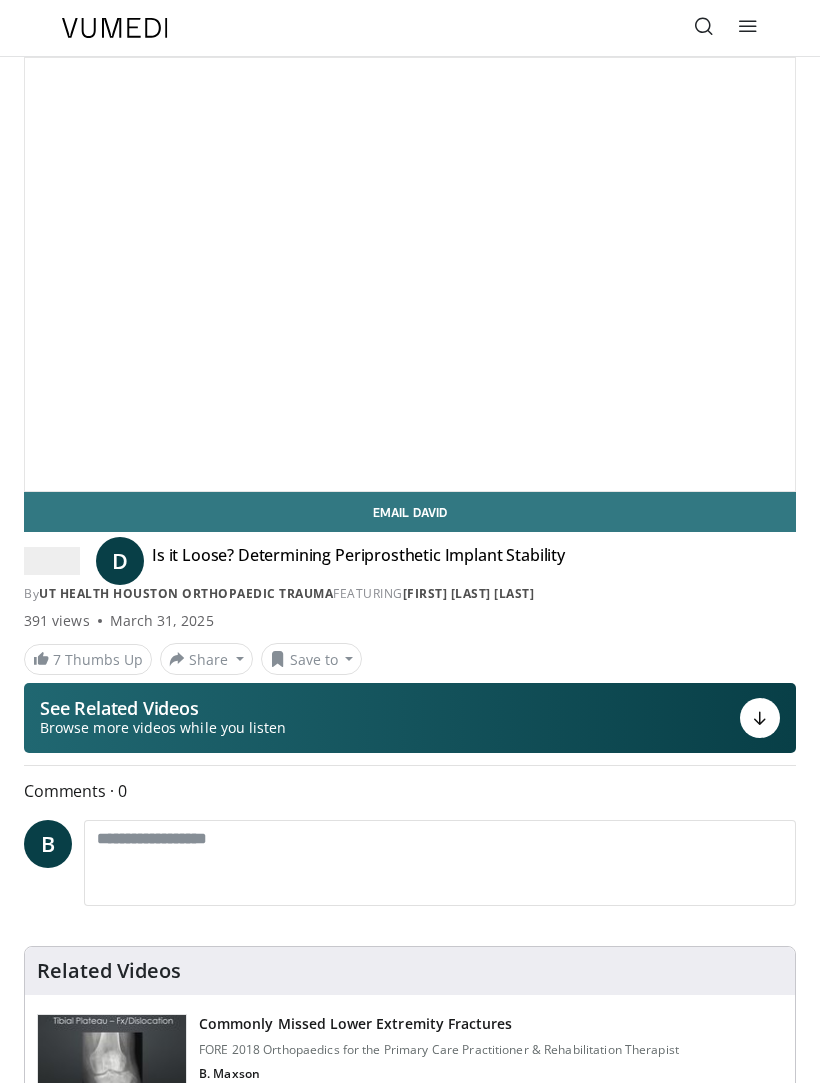 scroll, scrollTop: 0, scrollLeft: 0, axis: both 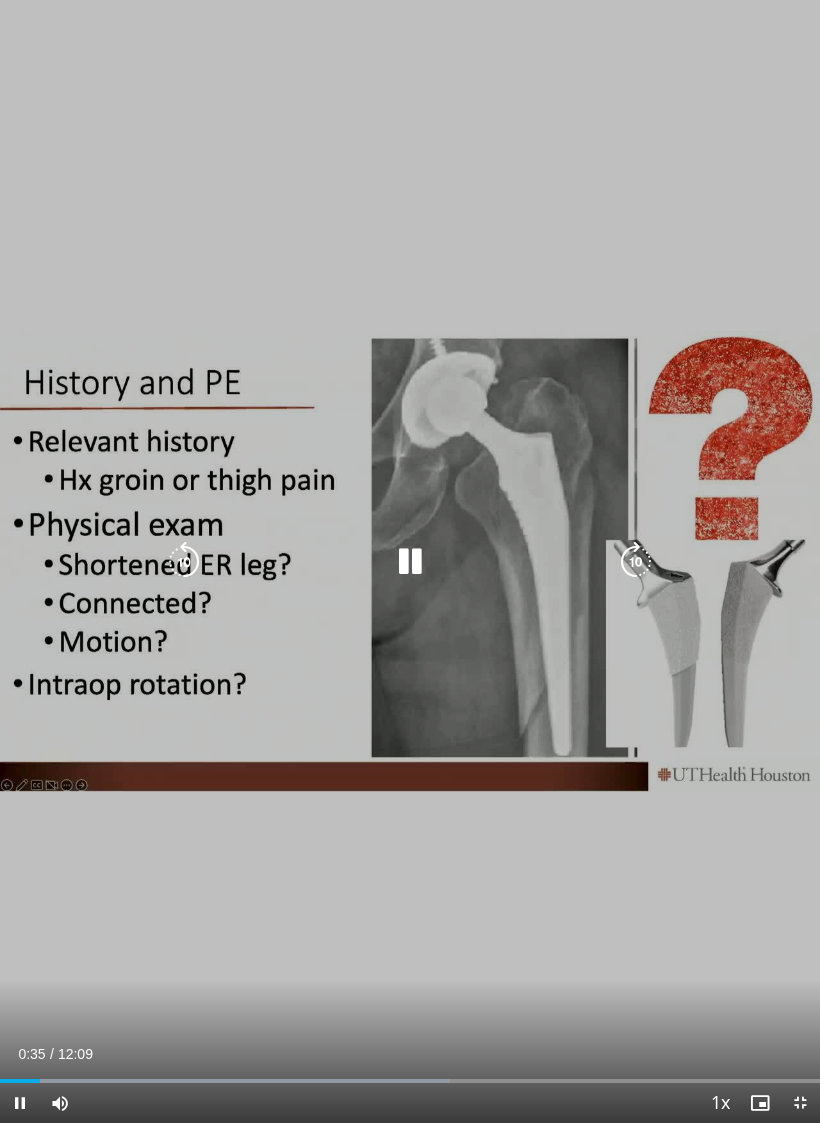 click on "Mute" at bounding box center [68, 1103] 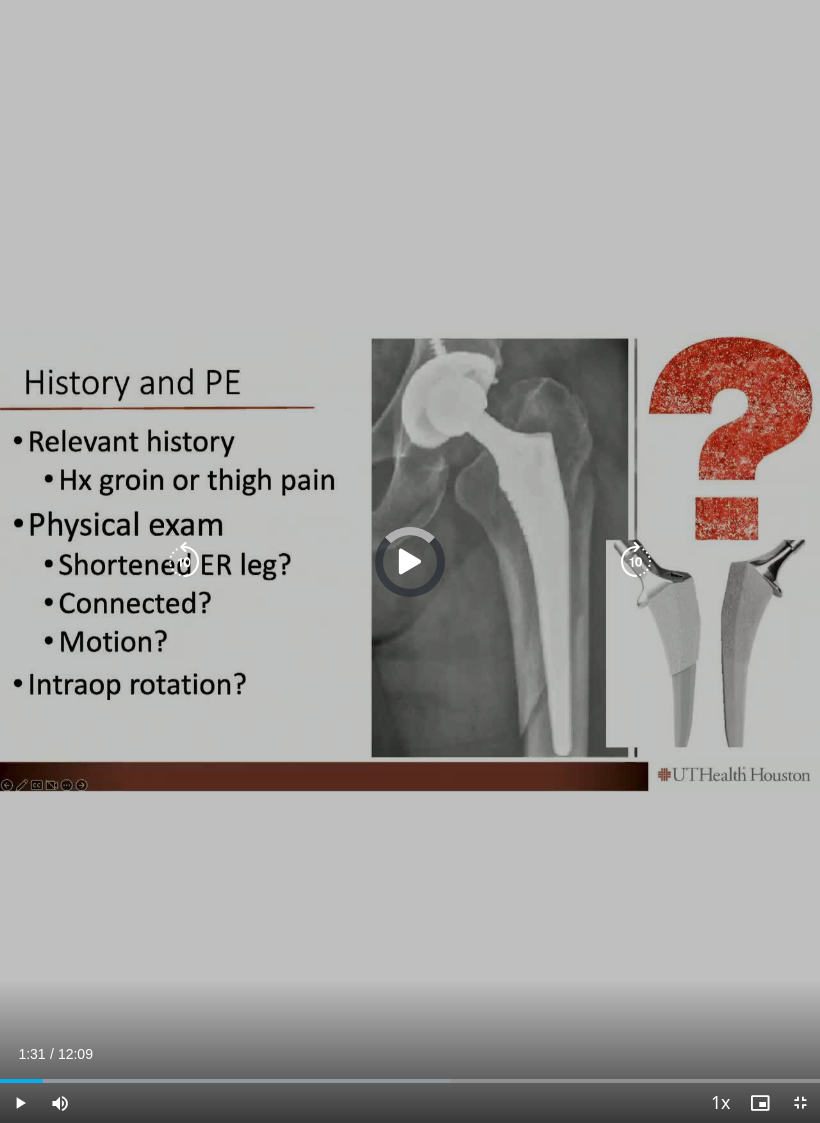 click at bounding box center (225, 1081) 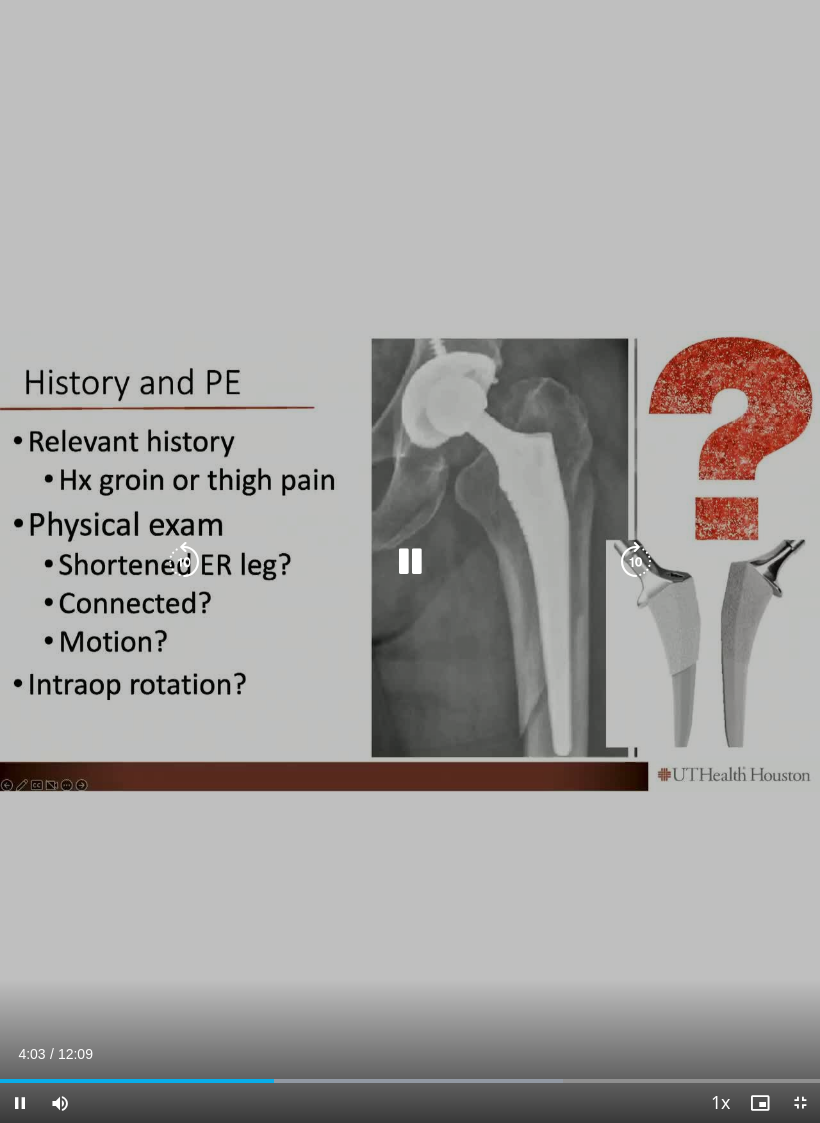 click at bounding box center (410, 562) 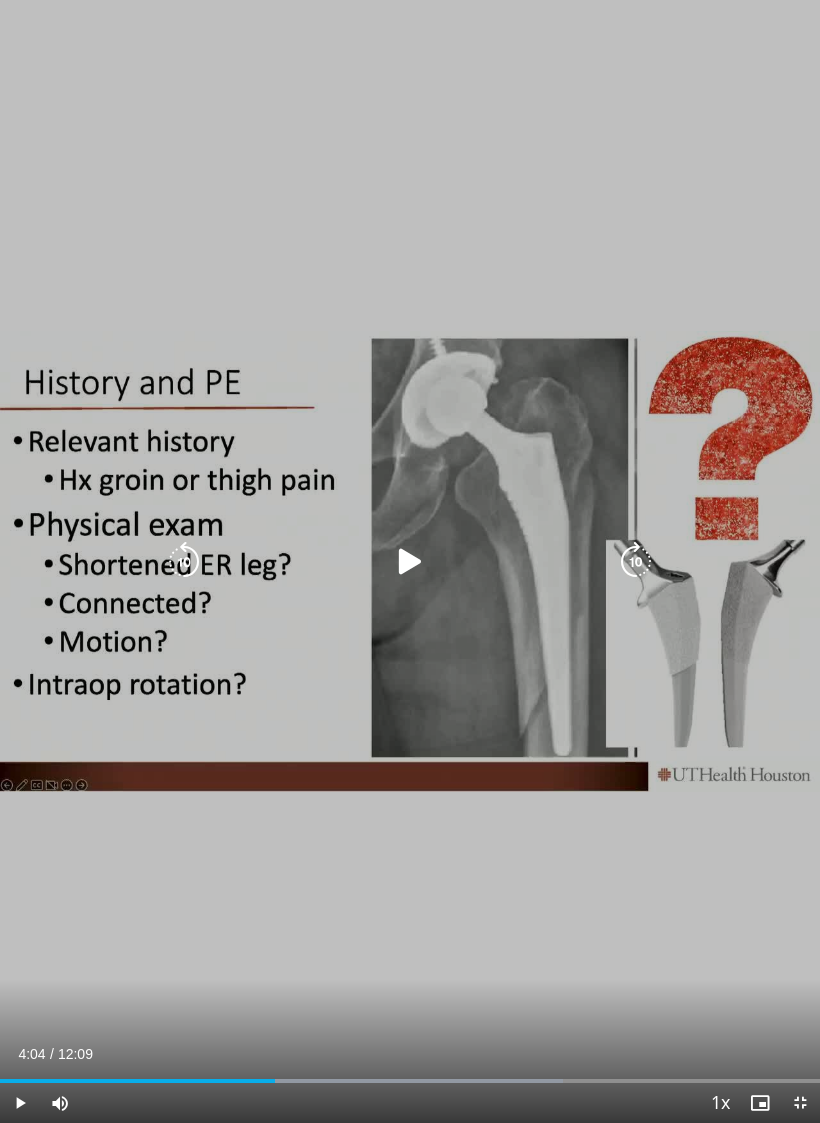 click at bounding box center (410, 562) 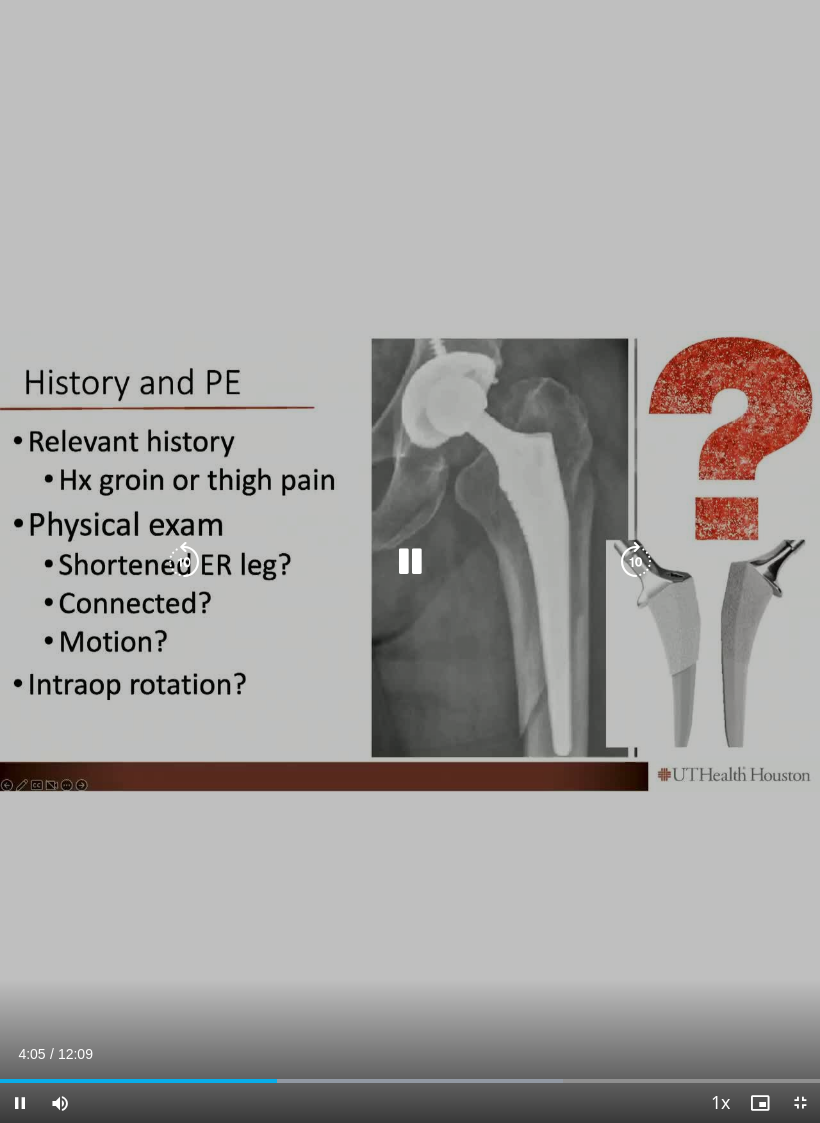 click at bounding box center (410, 562) 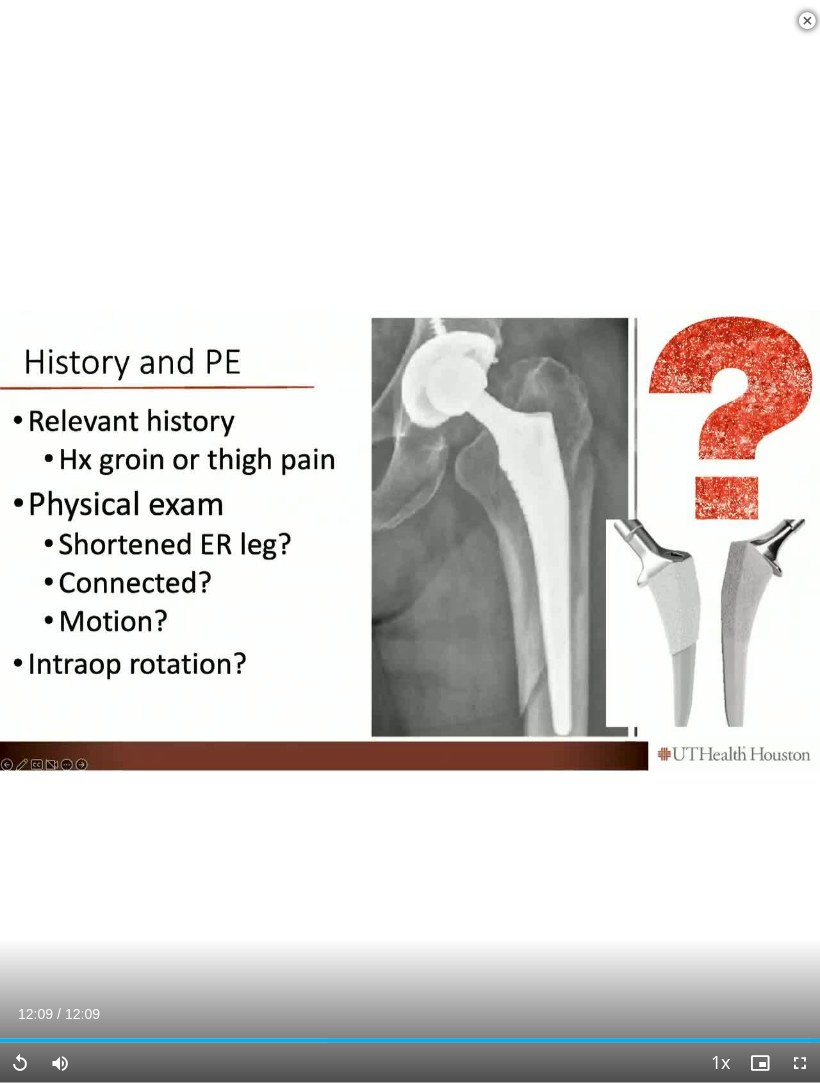 scroll, scrollTop: 0, scrollLeft: 0, axis: both 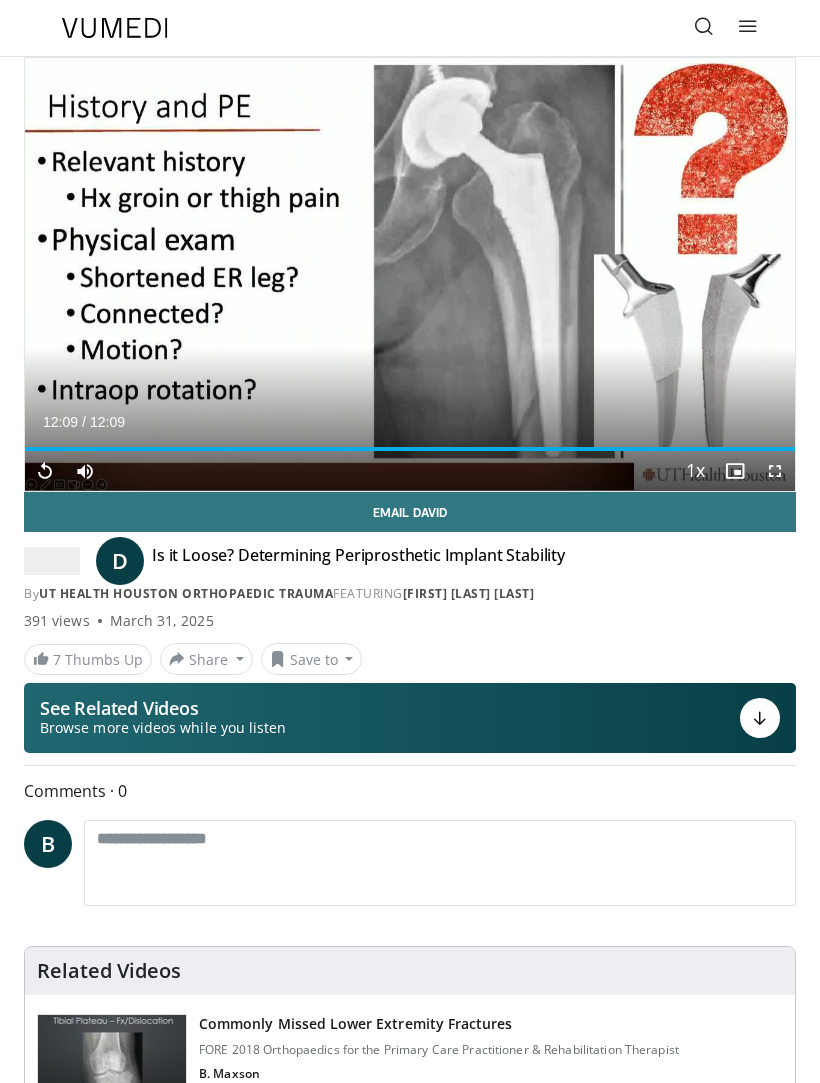 click at bounding box center [748, 28] 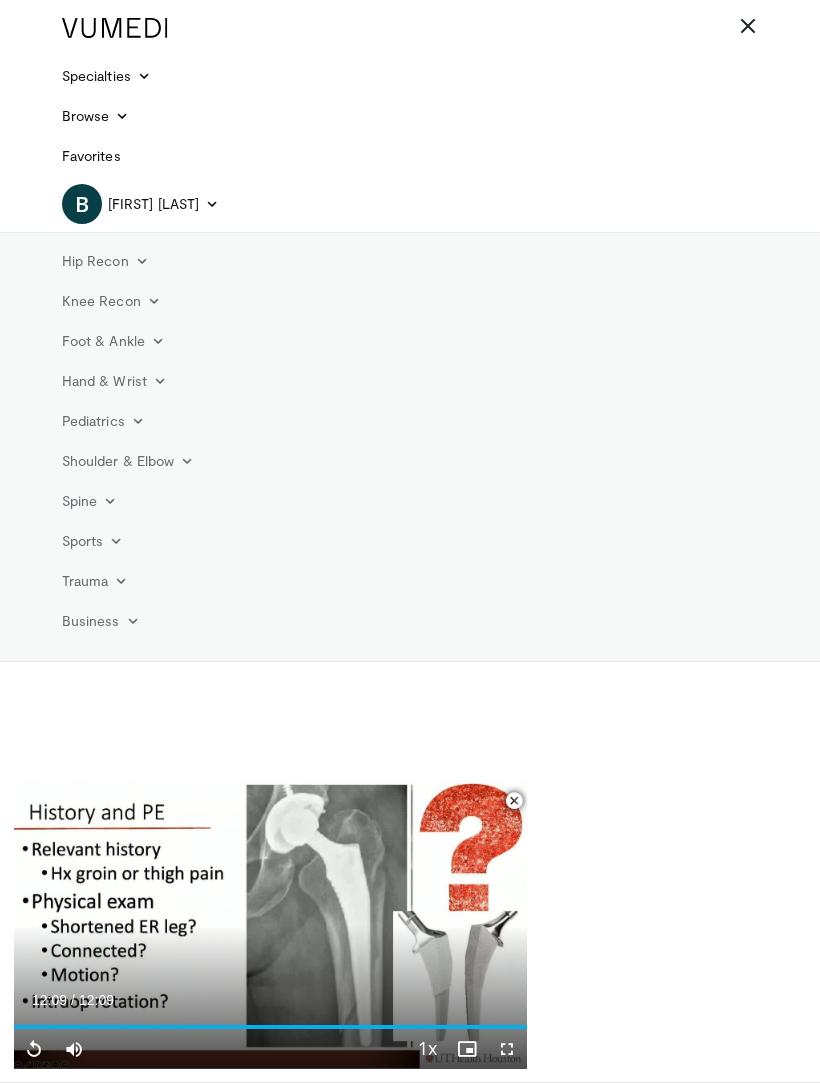 click at bounding box center [142, 261] 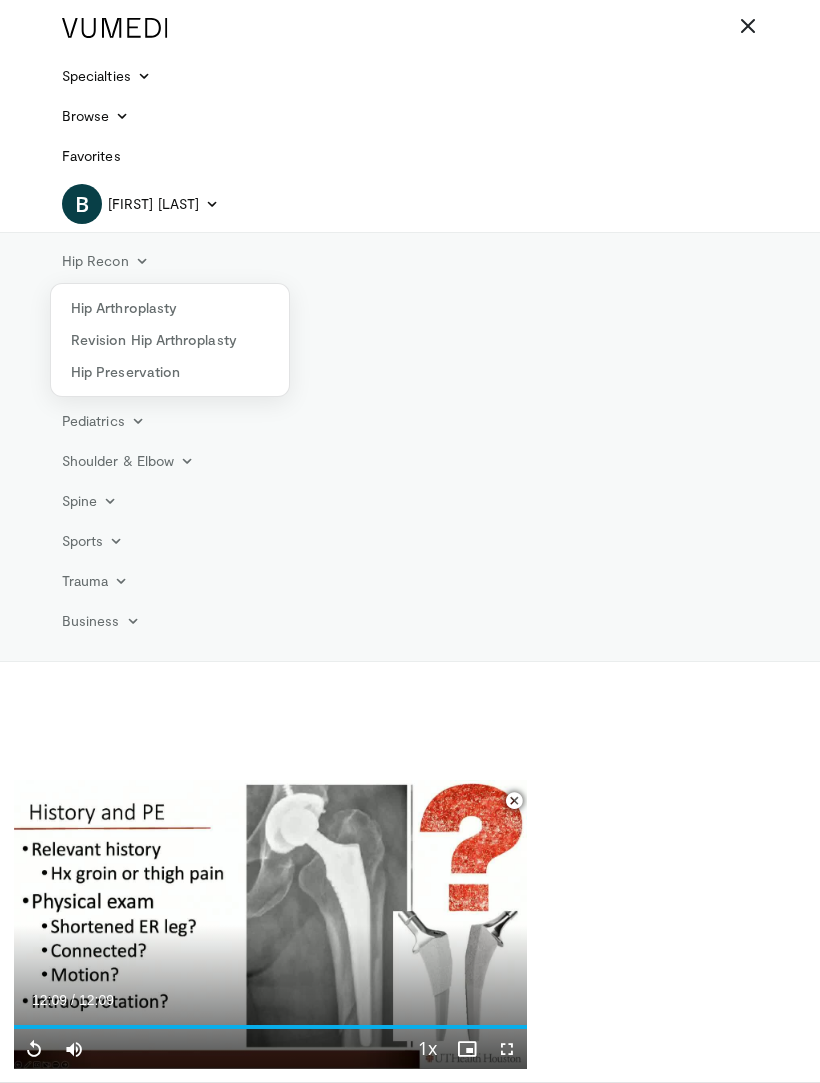 click on "Hip Preservation" at bounding box center (170, 372) 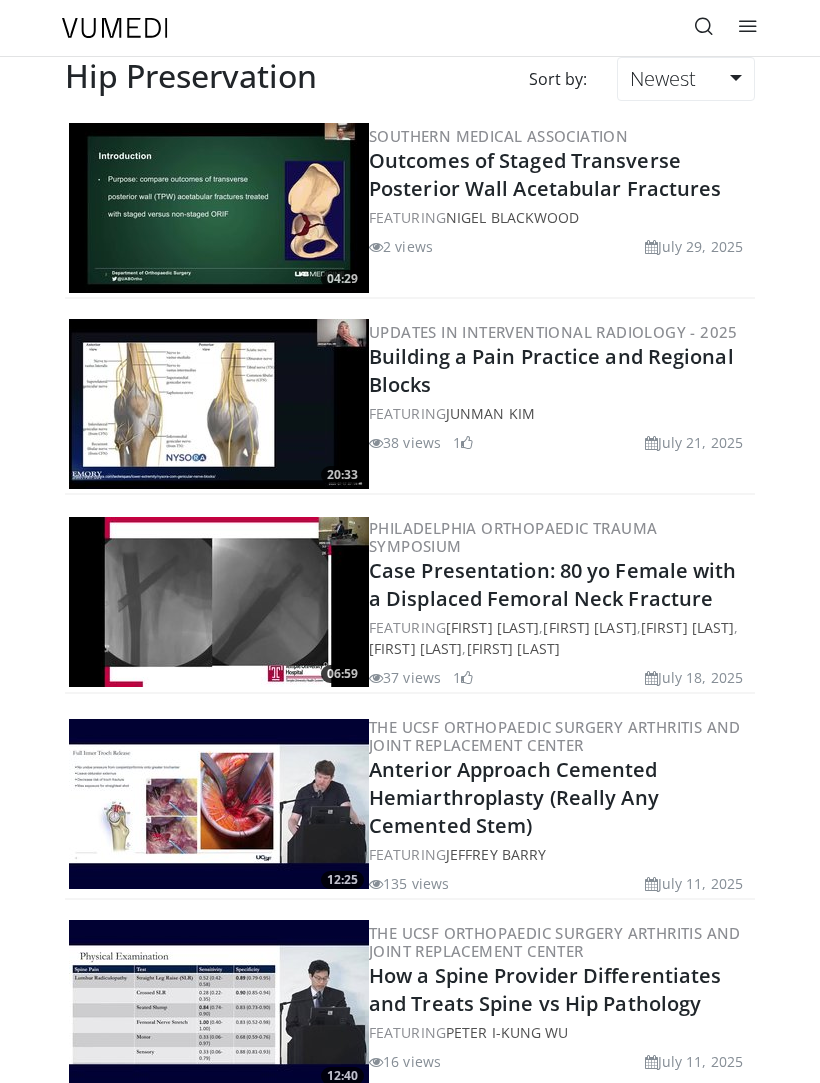 scroll, scrollTop: 0, scrollLeft: 0, axis: both 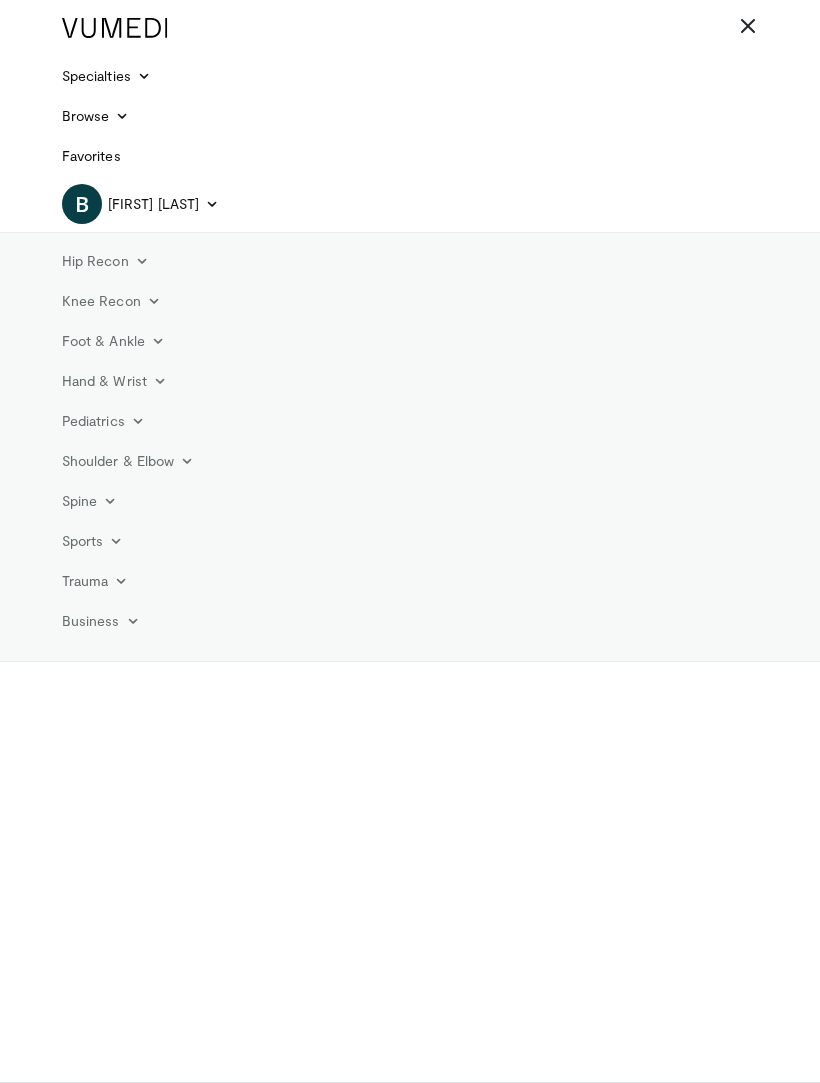 click at bounding box center [142, 261] 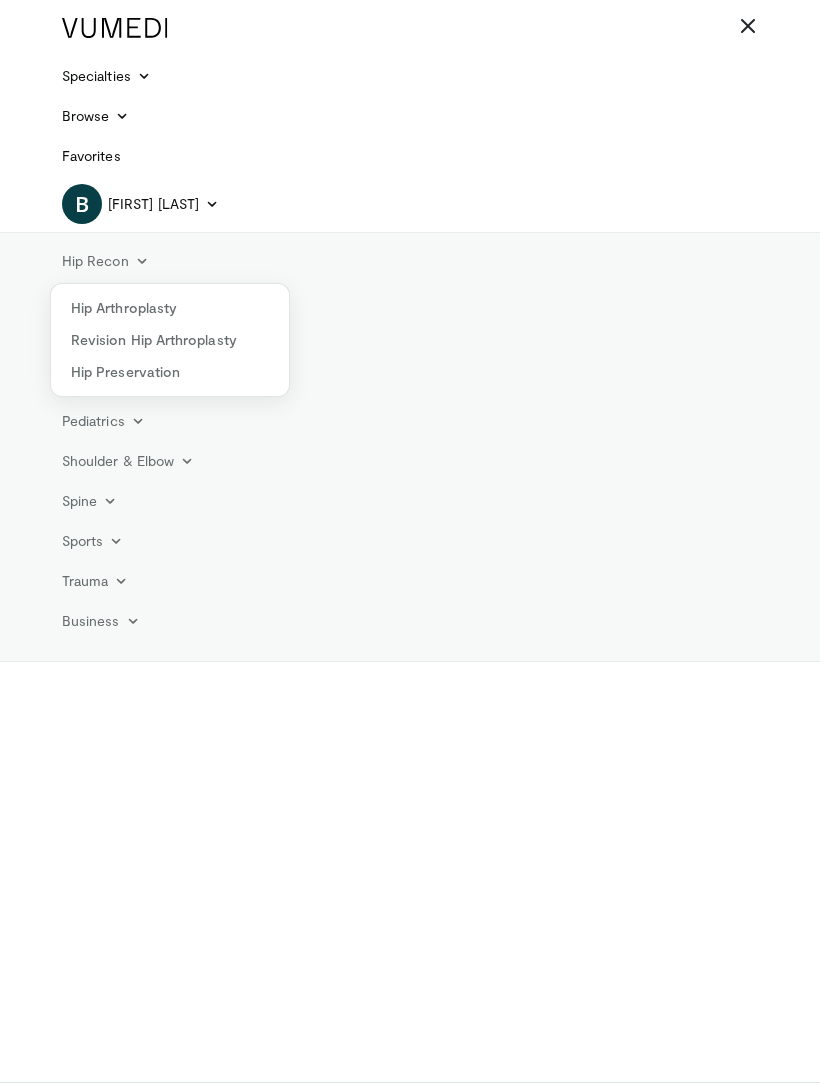 click on "Revision Hip Arthroplasty" at bounding box center (170, 340) 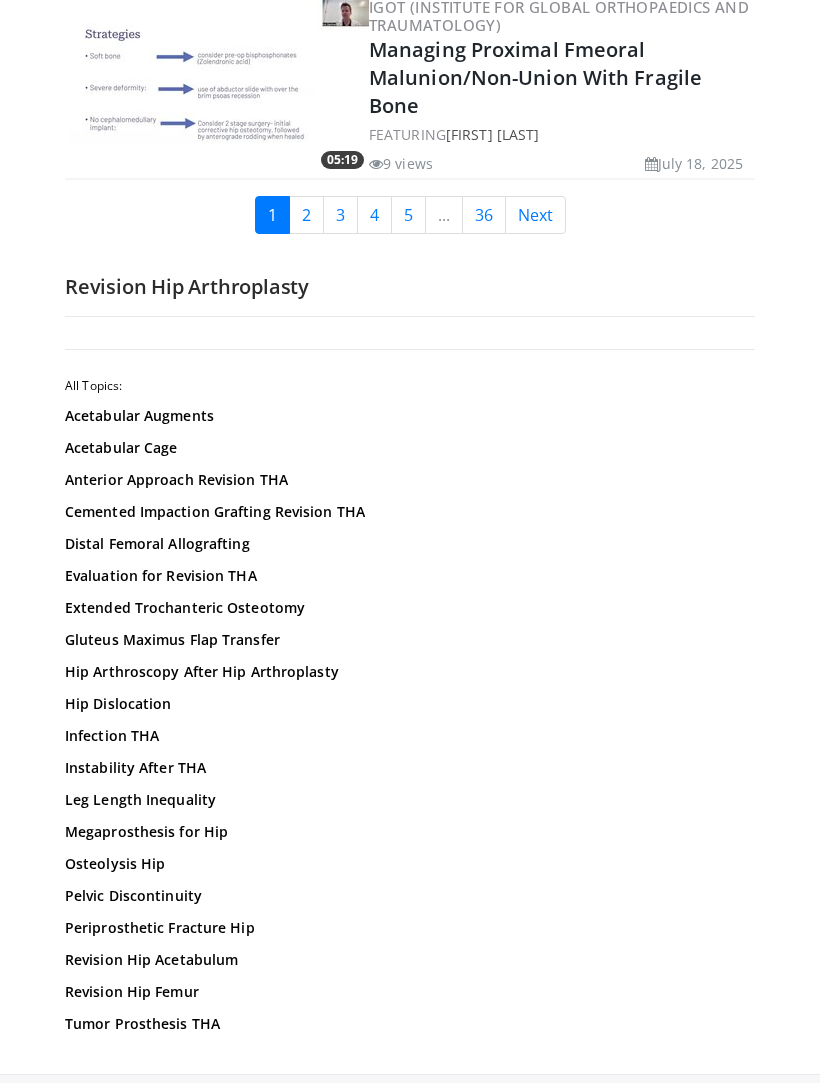 scroll, scrollTop: 5120, scrollLeft: 0, axis: vertical 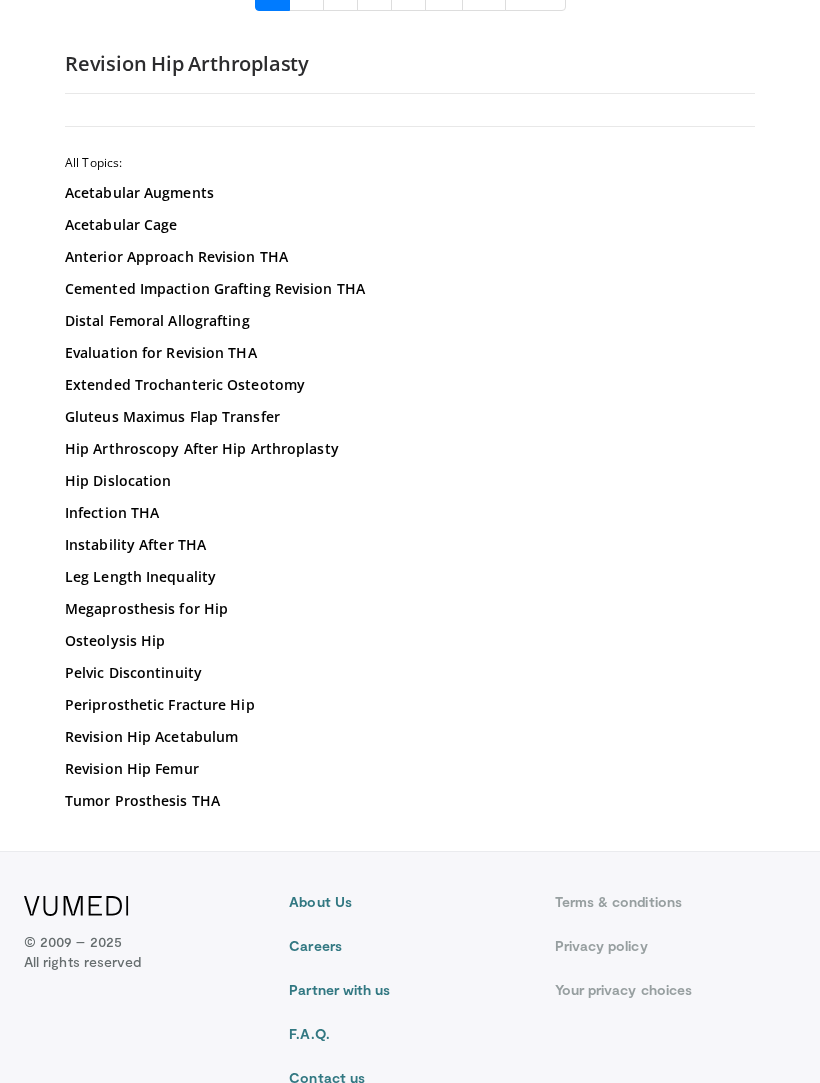 click on "Periprosthetic Fracture Hip" at bounding box center (410, 705) 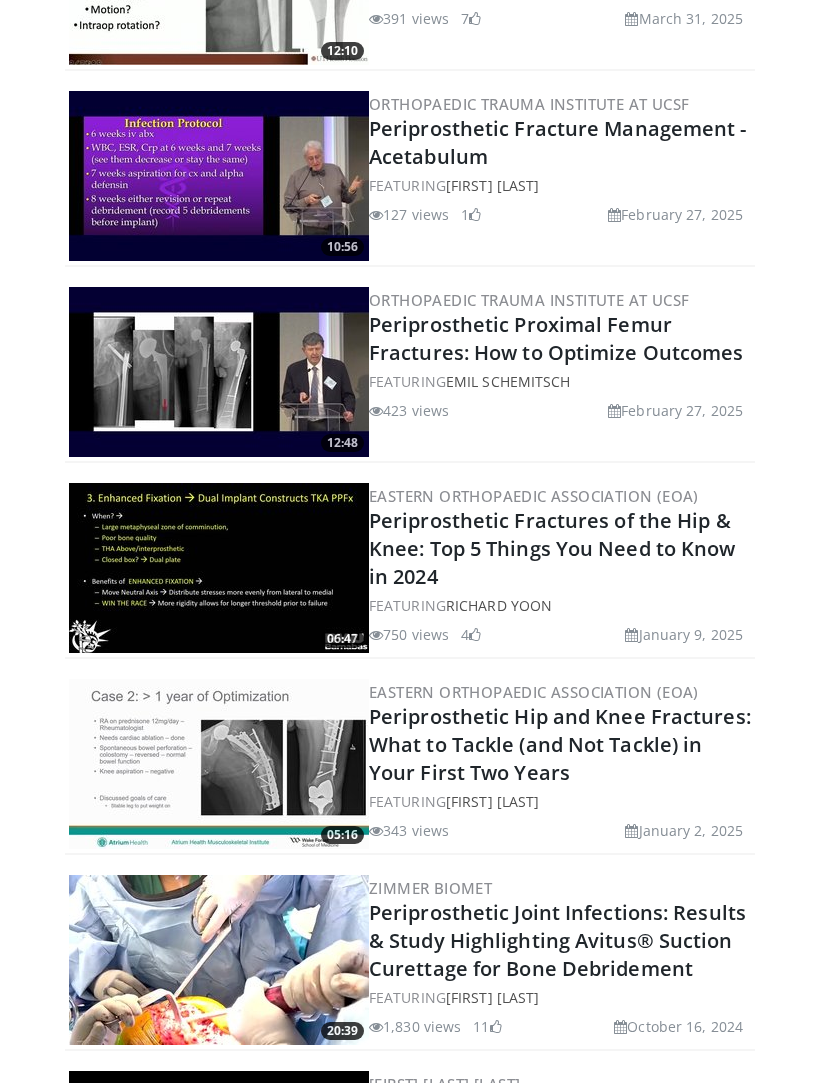 scroll, scrollTop: 627, scrollLeft: 0, axis: vertical 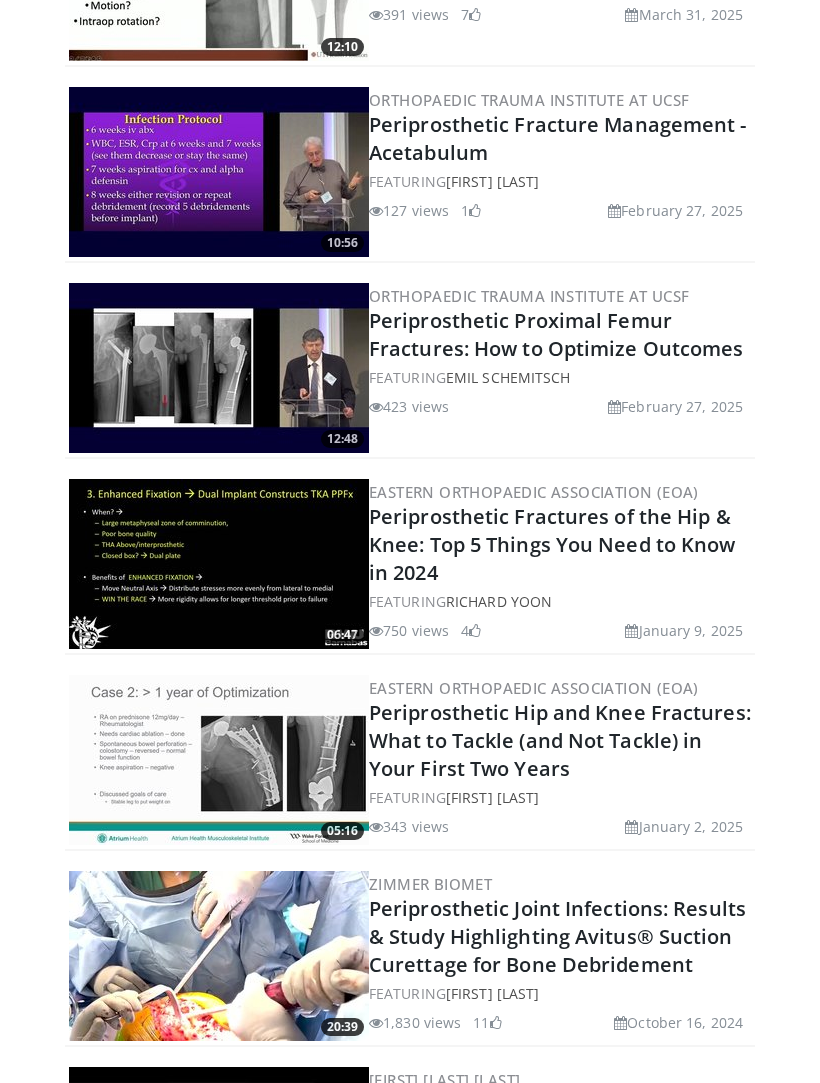 click on "Periprosthetic Proximal Femur Fractures: How to Optimize Outcomes" at bounding box center [556, 334] 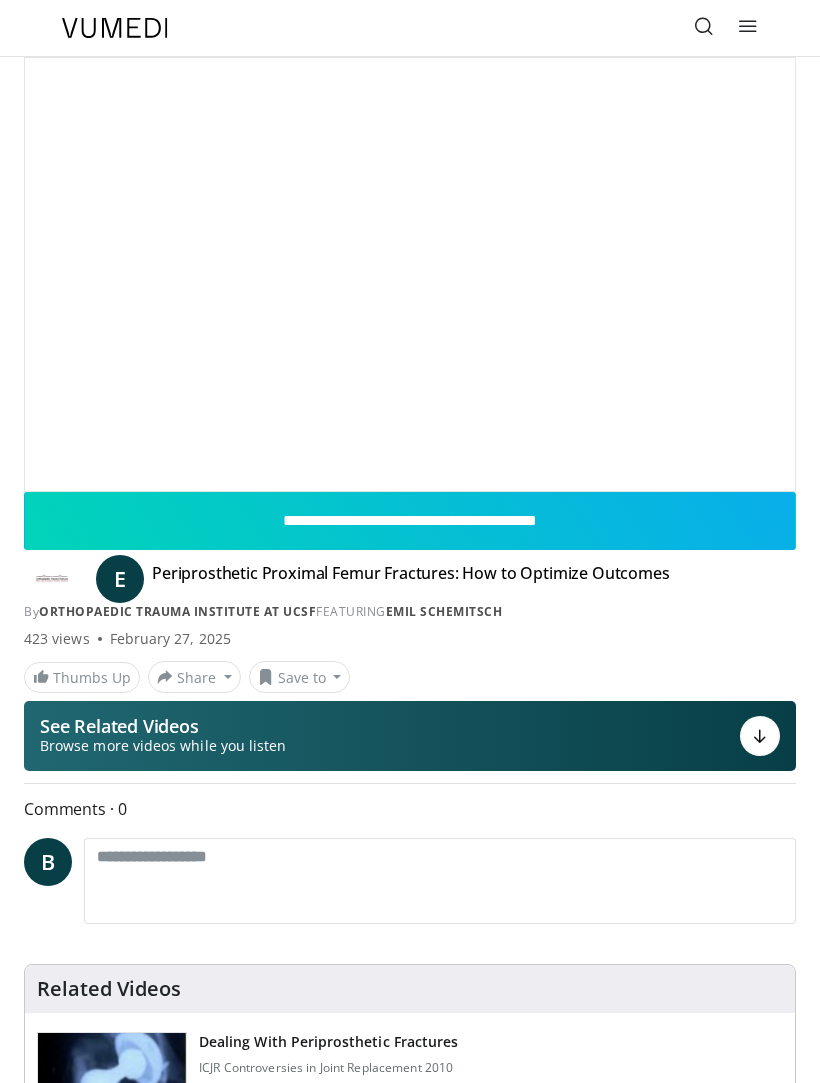 scroll, scrollTop: 0, scrollLeft: 0, axis: both 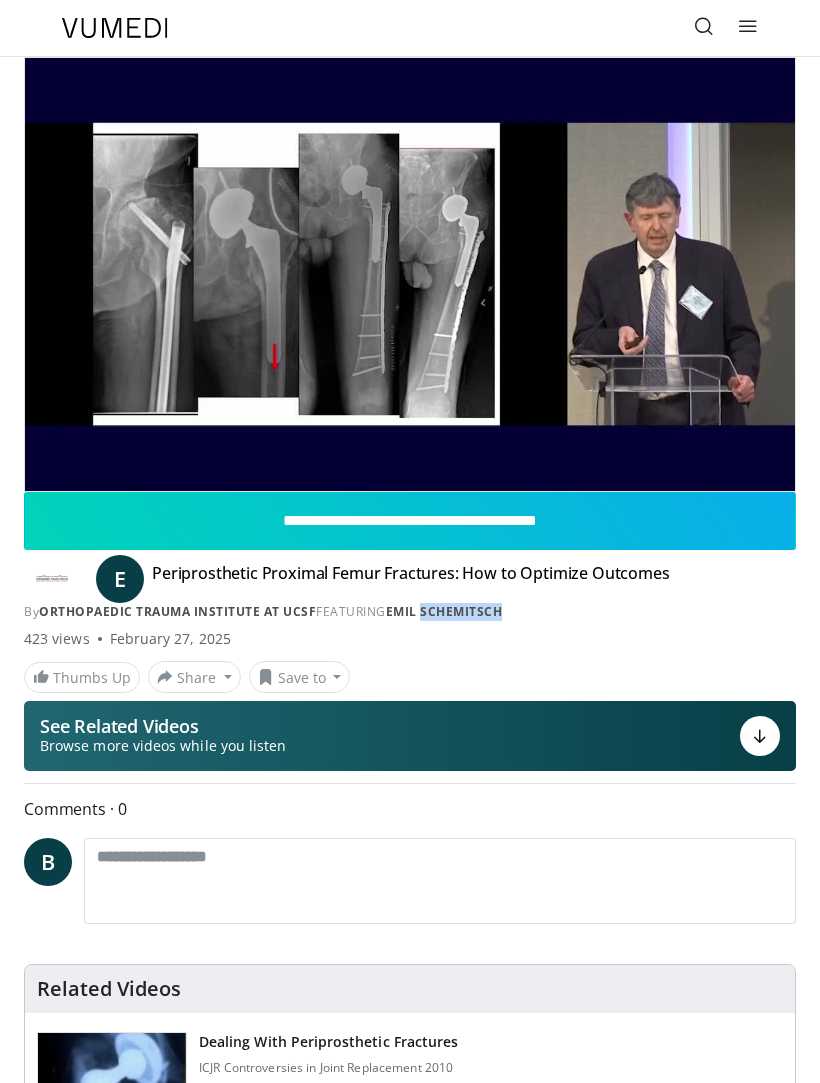 click on "Comments   0" at bounding box center [410, 809] 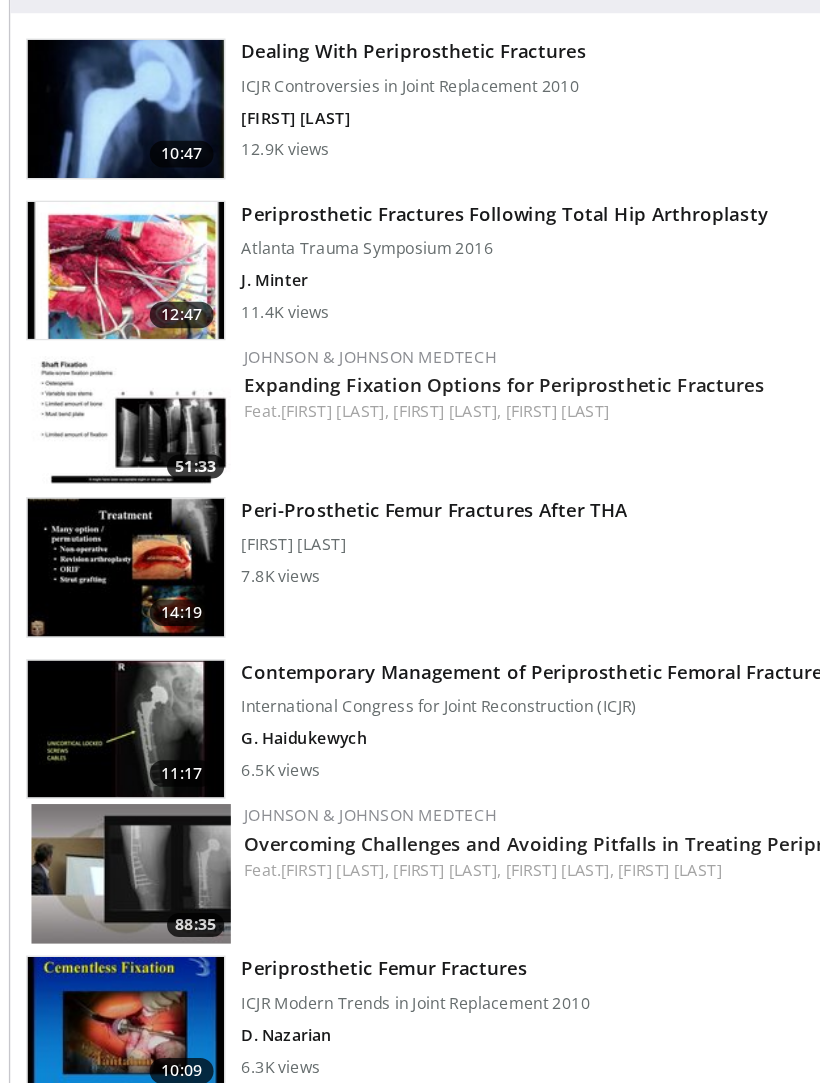 scroll, scrollTop: 0, scrollLeft: 0, axis: both 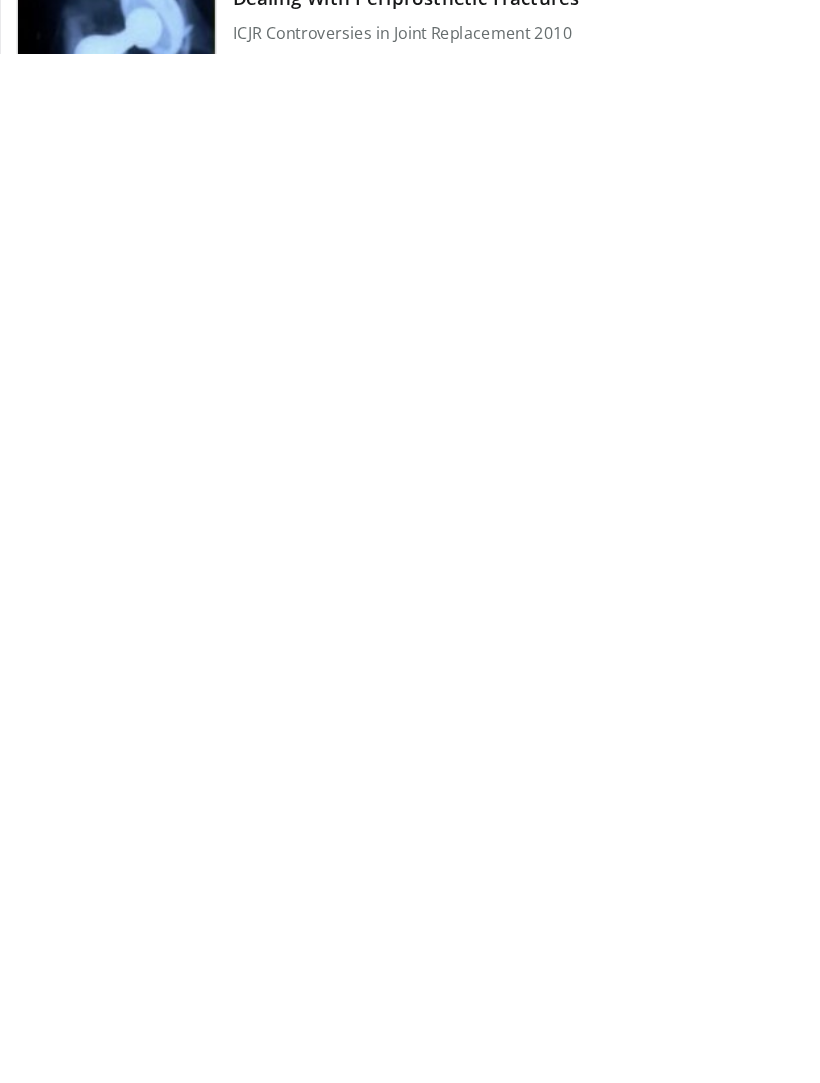 click on "1.75x" at bounding box center (410, 1351) 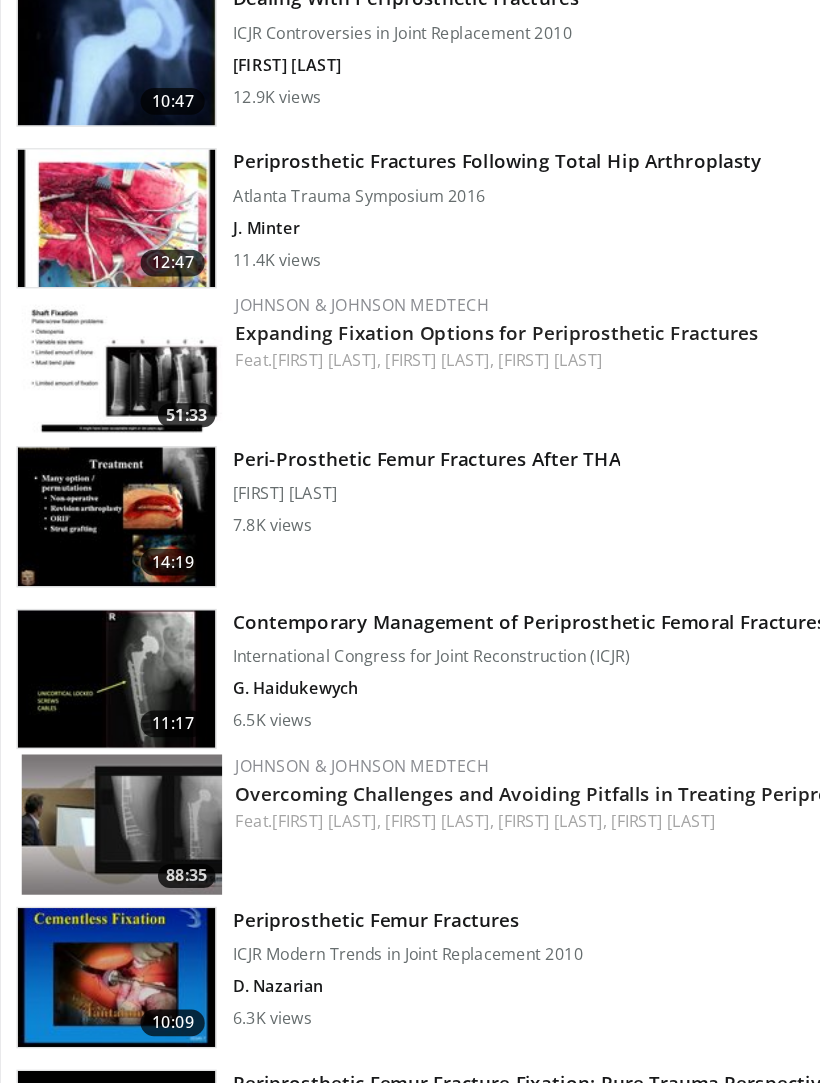 click on "Peri-Prosthetic Femur Fractures After THA" at bounding box center (344, 616) 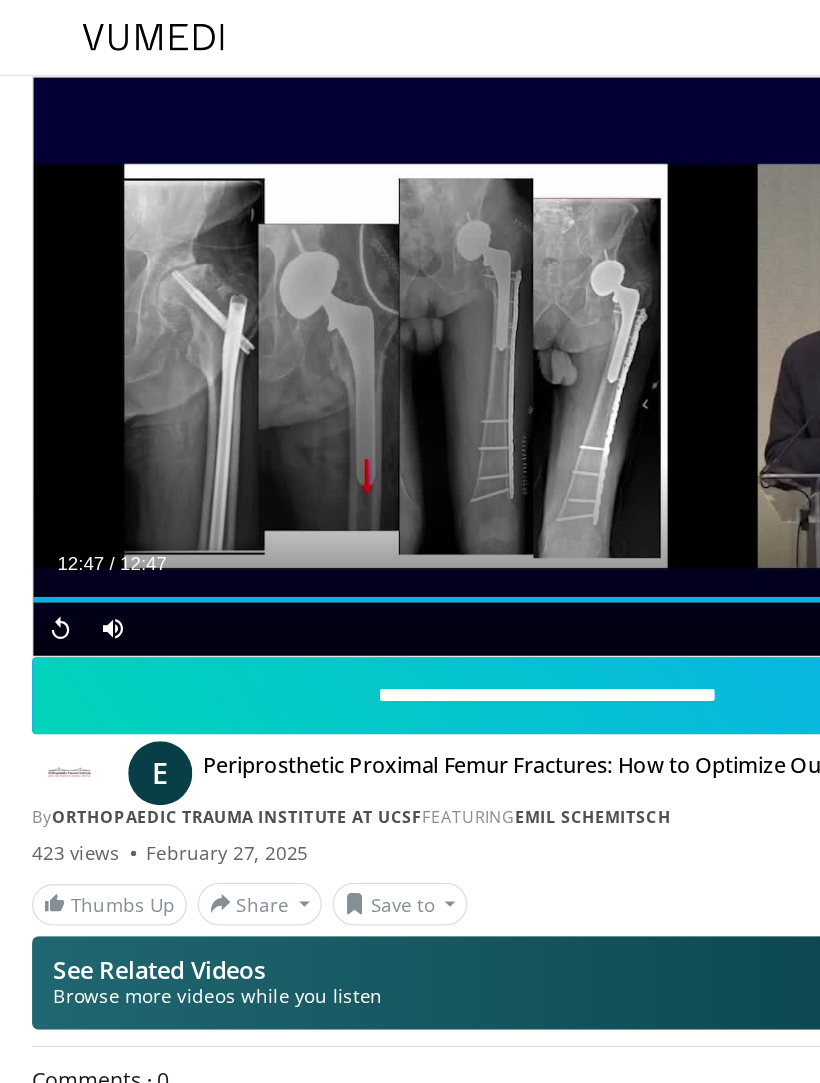 scroll, scrollTop: 771, scrollLeft: 0, axis: vertical 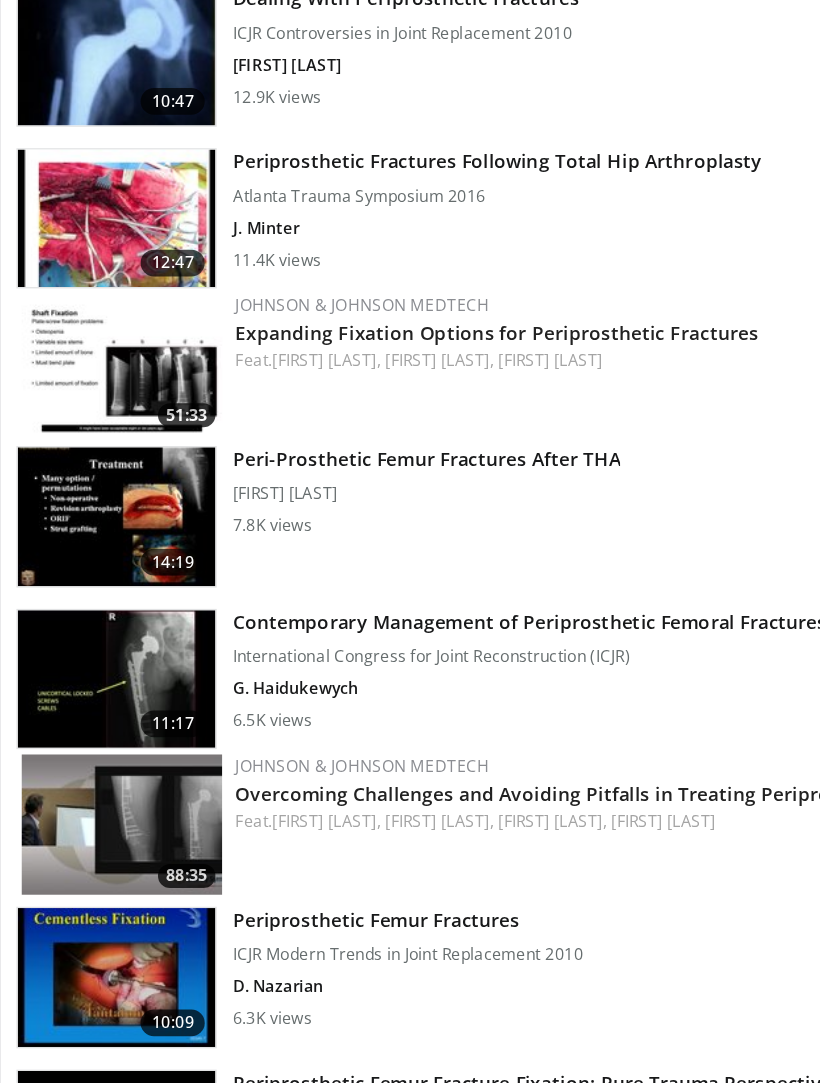 click on "Contemporary Management of Periprosthetic Femoral Fractures" at bounding box center (421, 738) 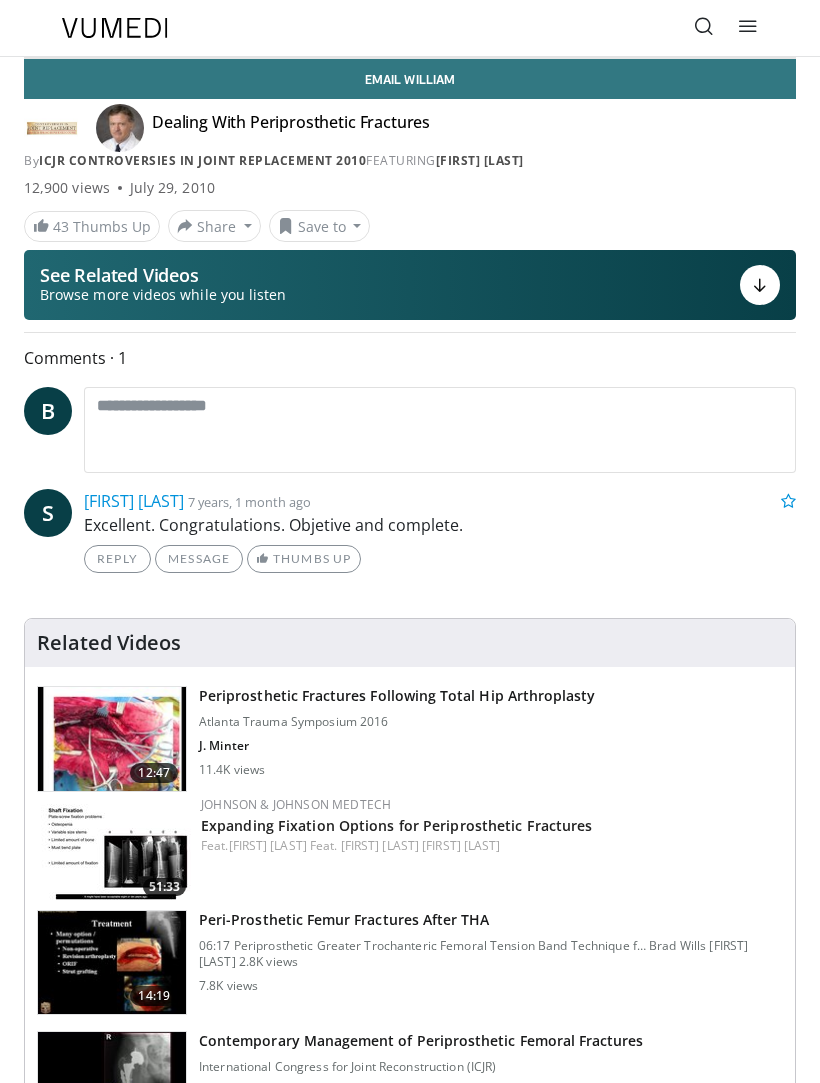 scroll, scrollTop: 0, scrollLeft: 0, axis: both 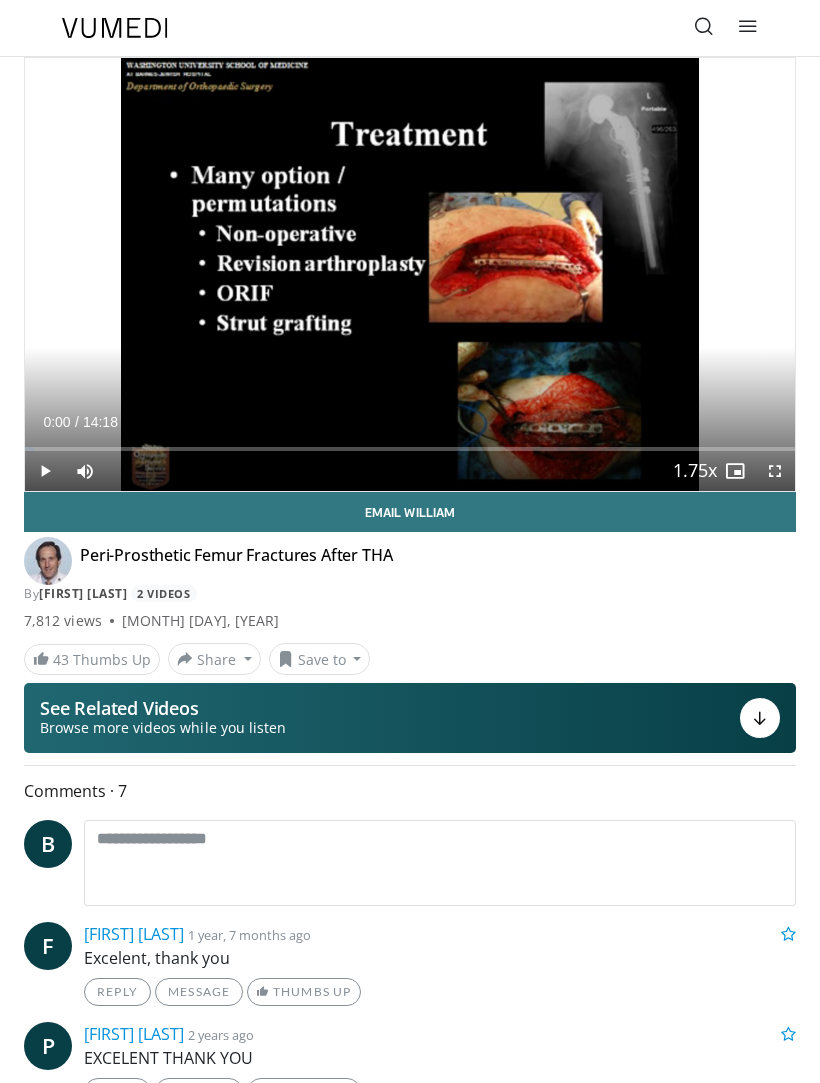 click on "Loaded :  1.14%" at bounding box center [410, 449] 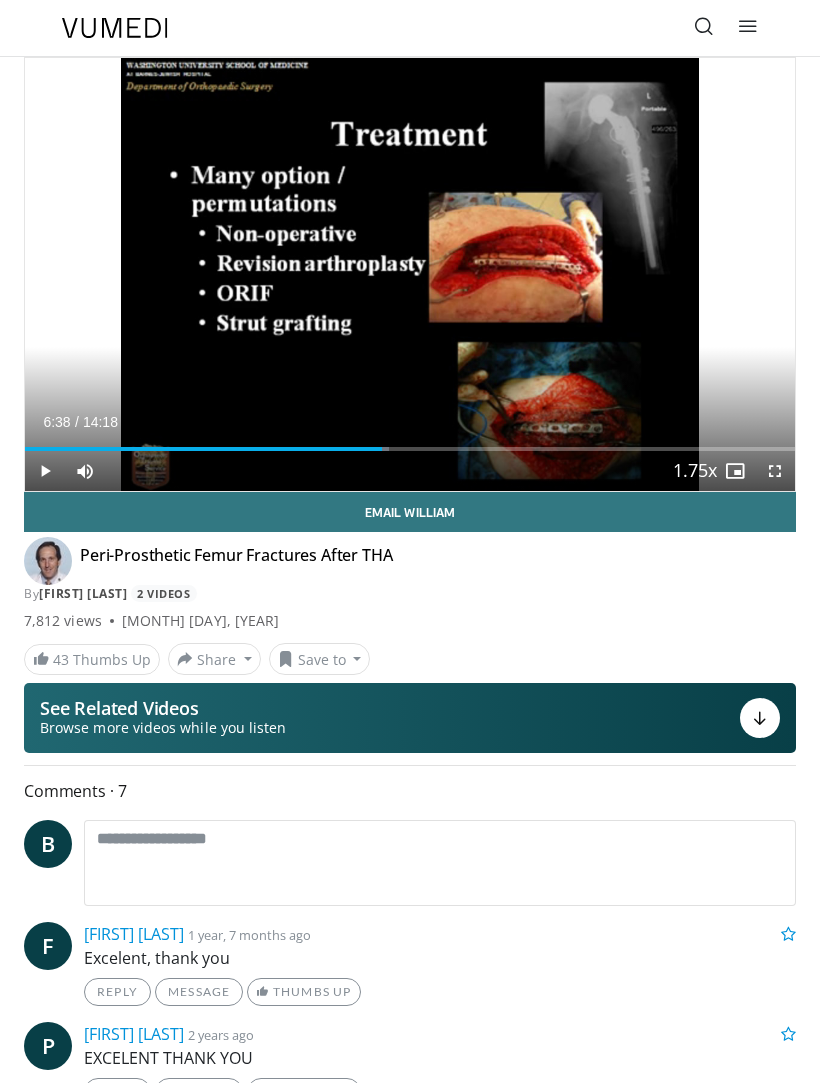 click on "Loaded :  47.32%" at bounding box center (410, 449) 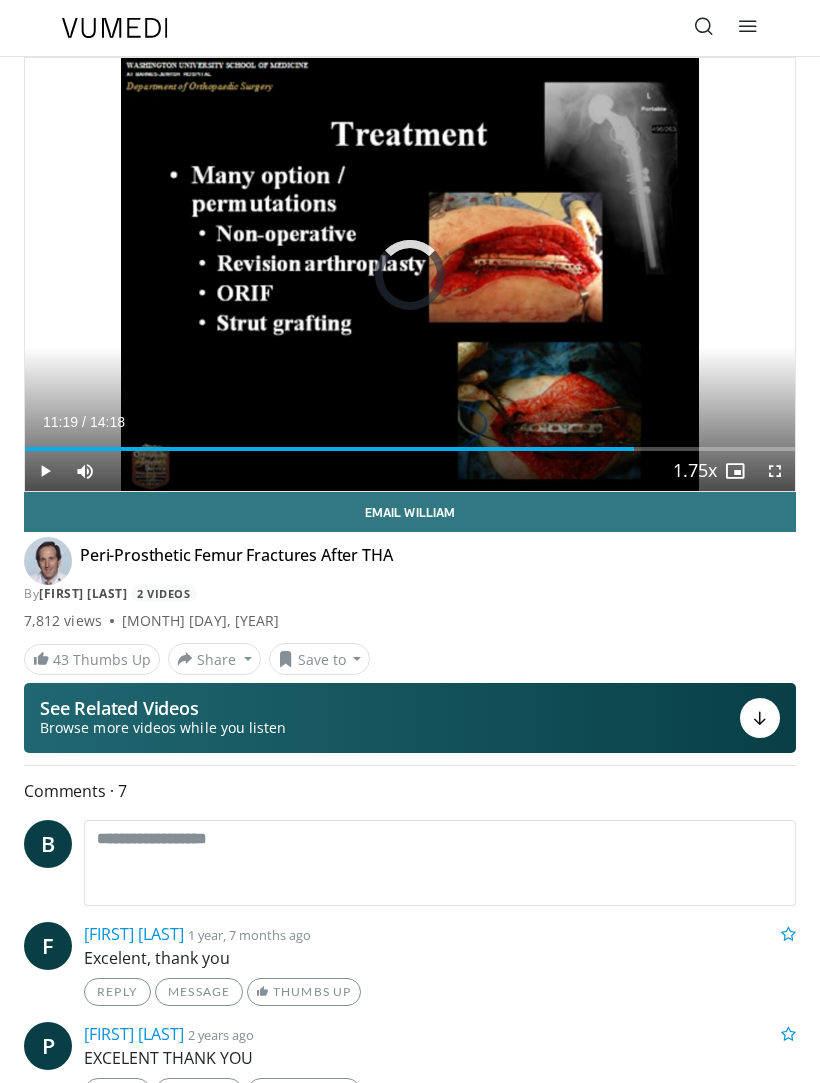 click on "Loaded :  67.53%" at bounding box center (410, 441) 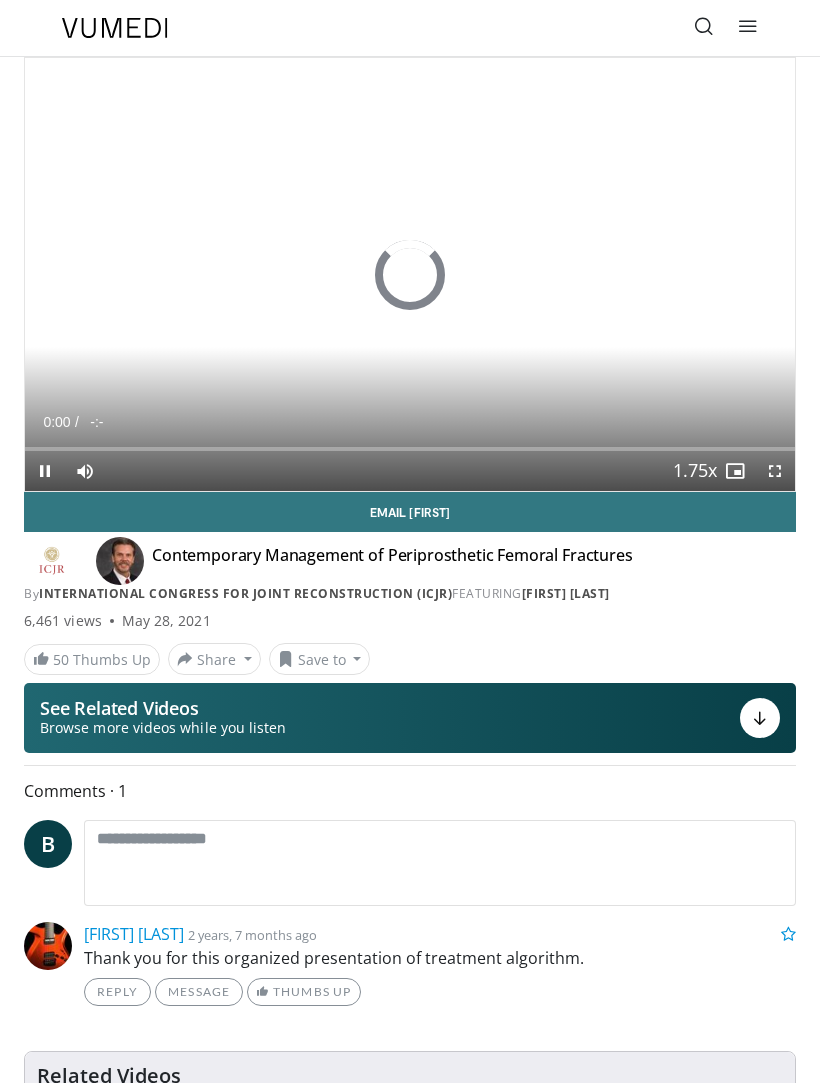 scroll, scrollTop: 0, scrollLeft: 0, axis: both 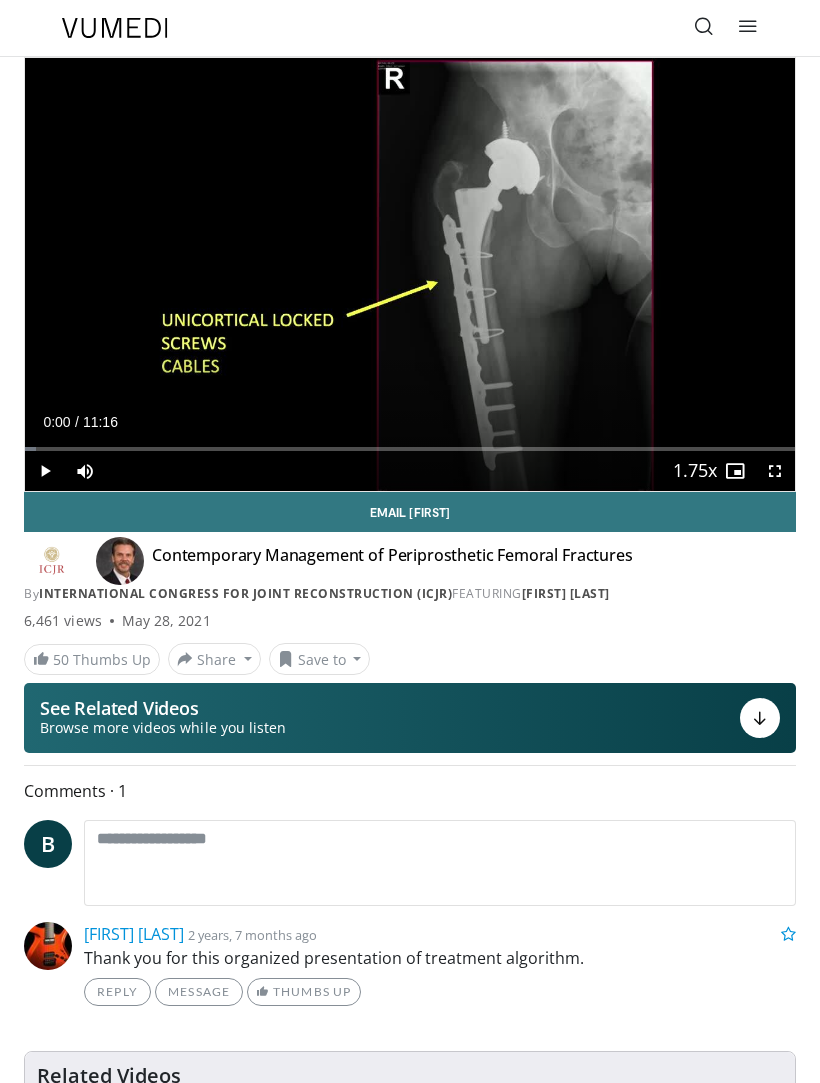 click on "Loaded :  1.47%" at bounding box center [410, 449] 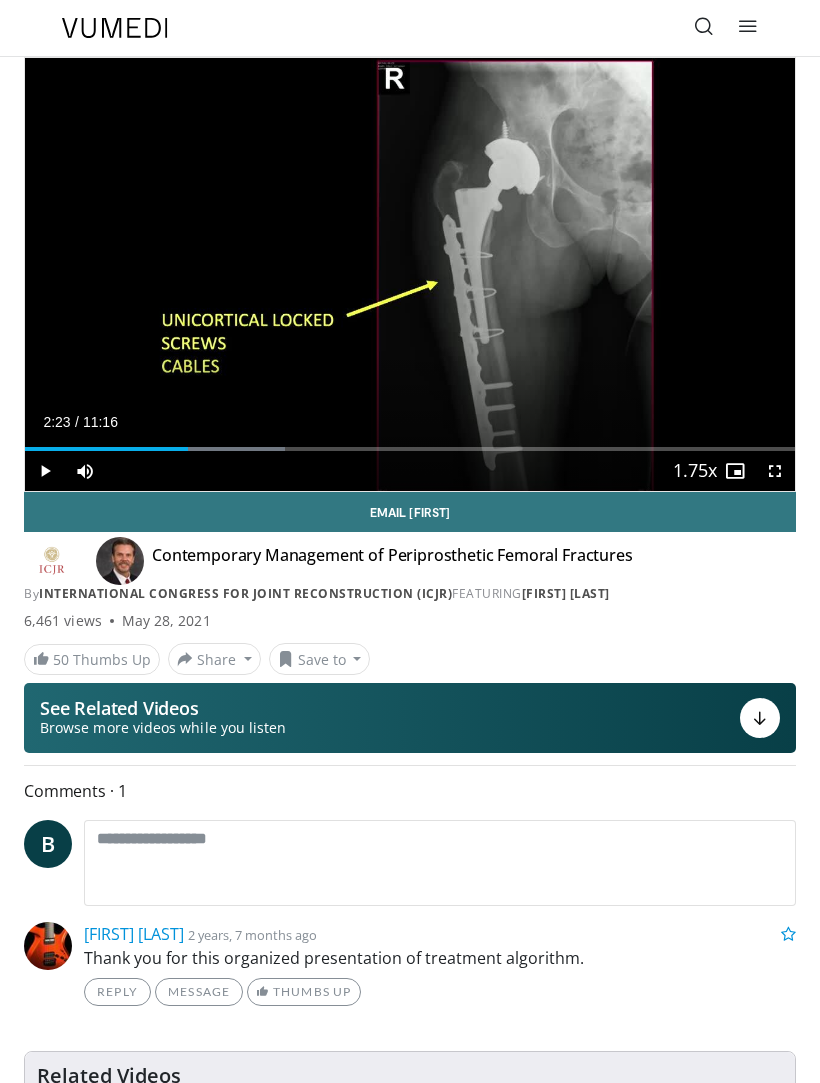 click at bounding box center [155, 449] 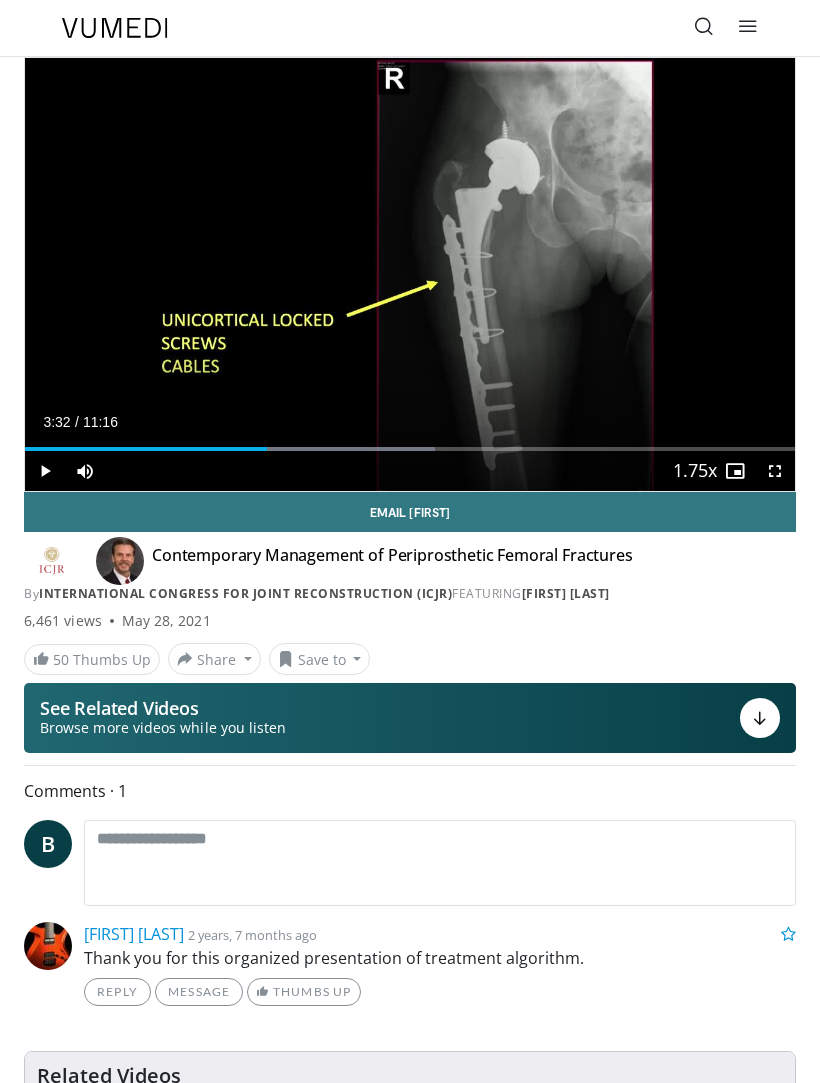 click at bounding box center [294, 449] 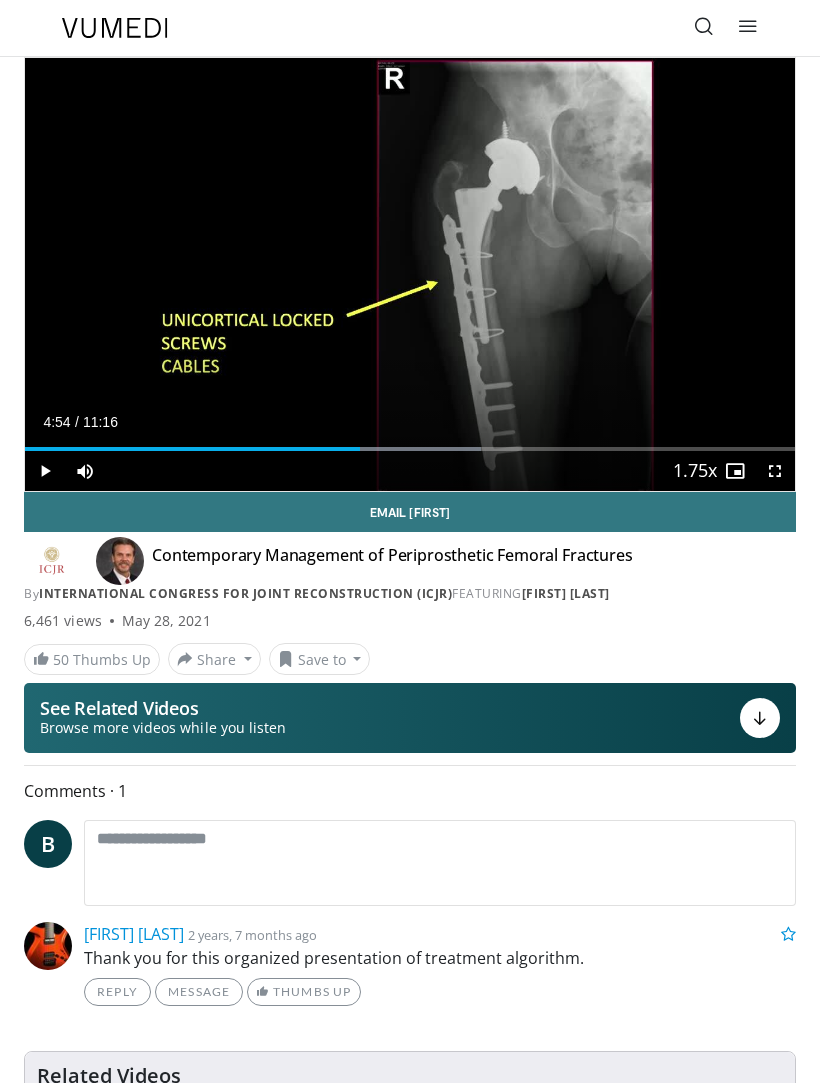 click at bounding box center [341, 449] 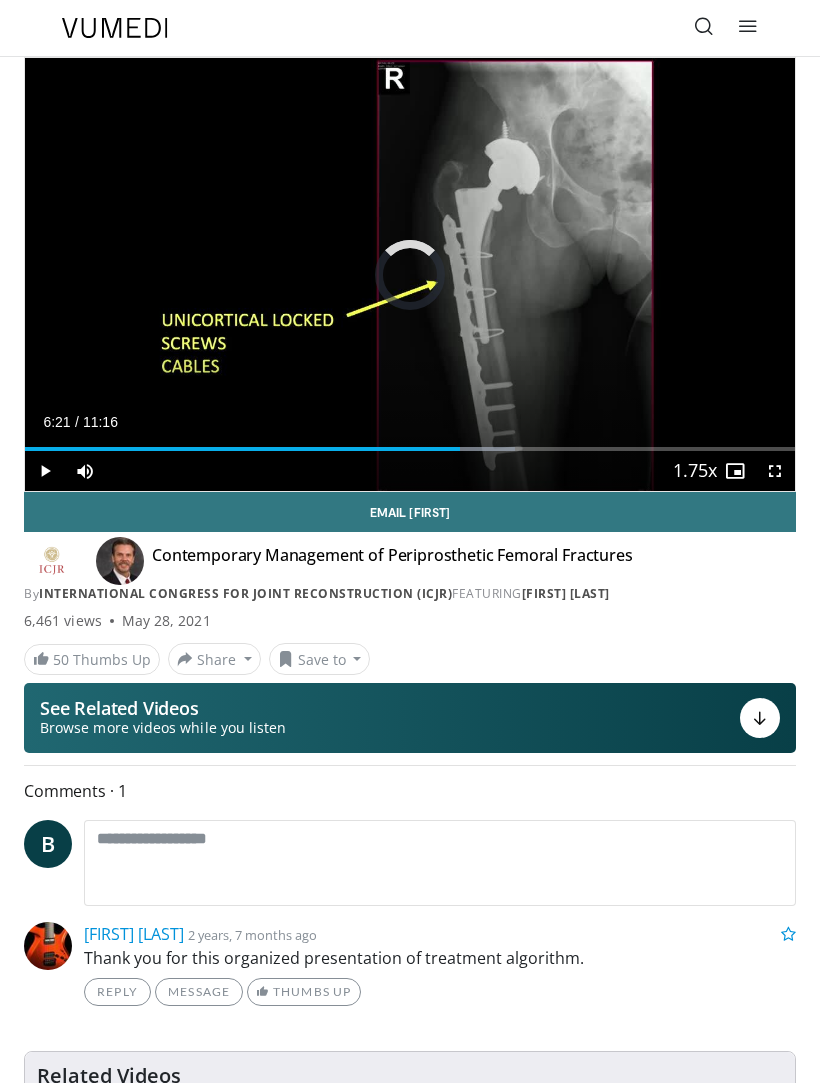 click on "Loaded :  63.60%" at bounding box center [410, 449] 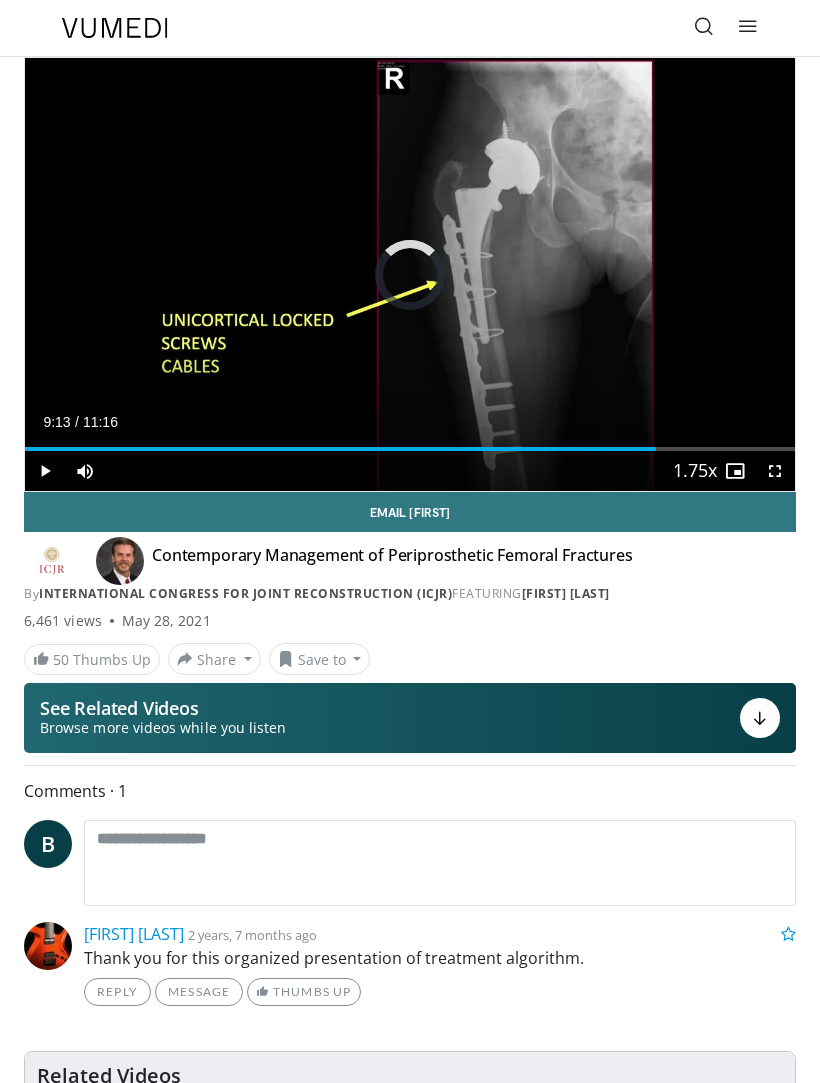 click on "Loaded :  75.43%" at bounding box center (410, 441) 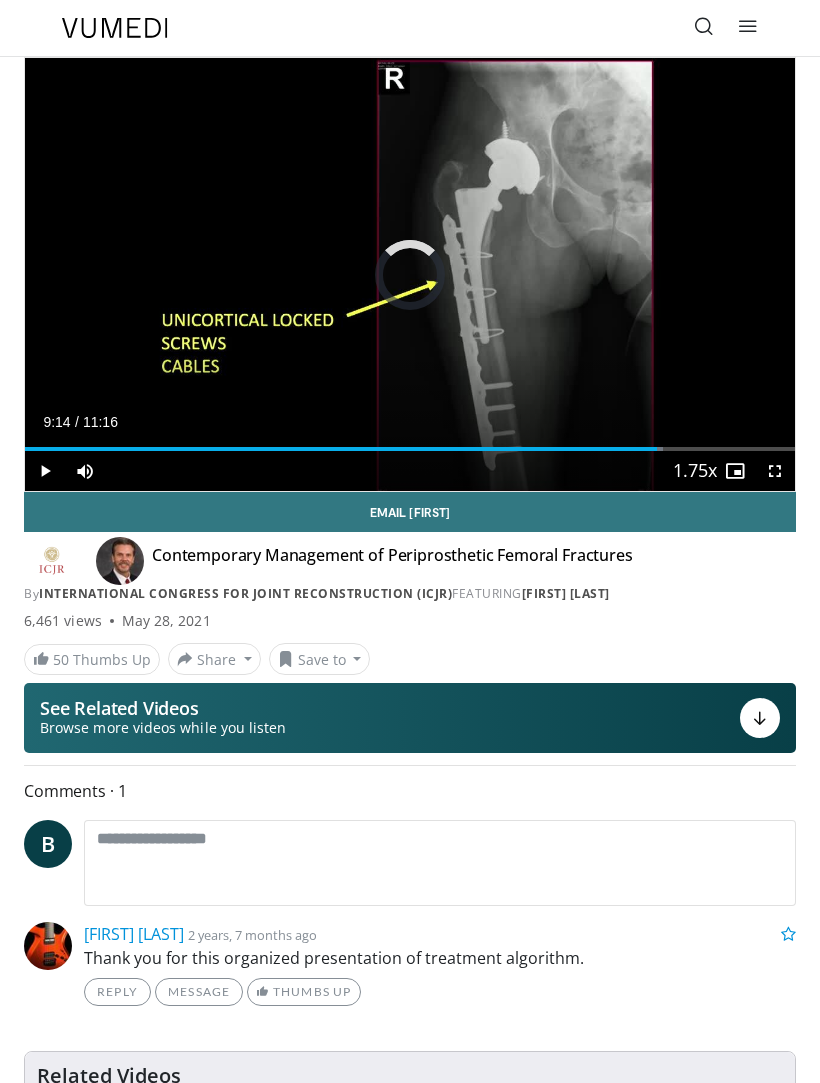 click on "Loaded :  82.83%" at bounding box center [410, 441] 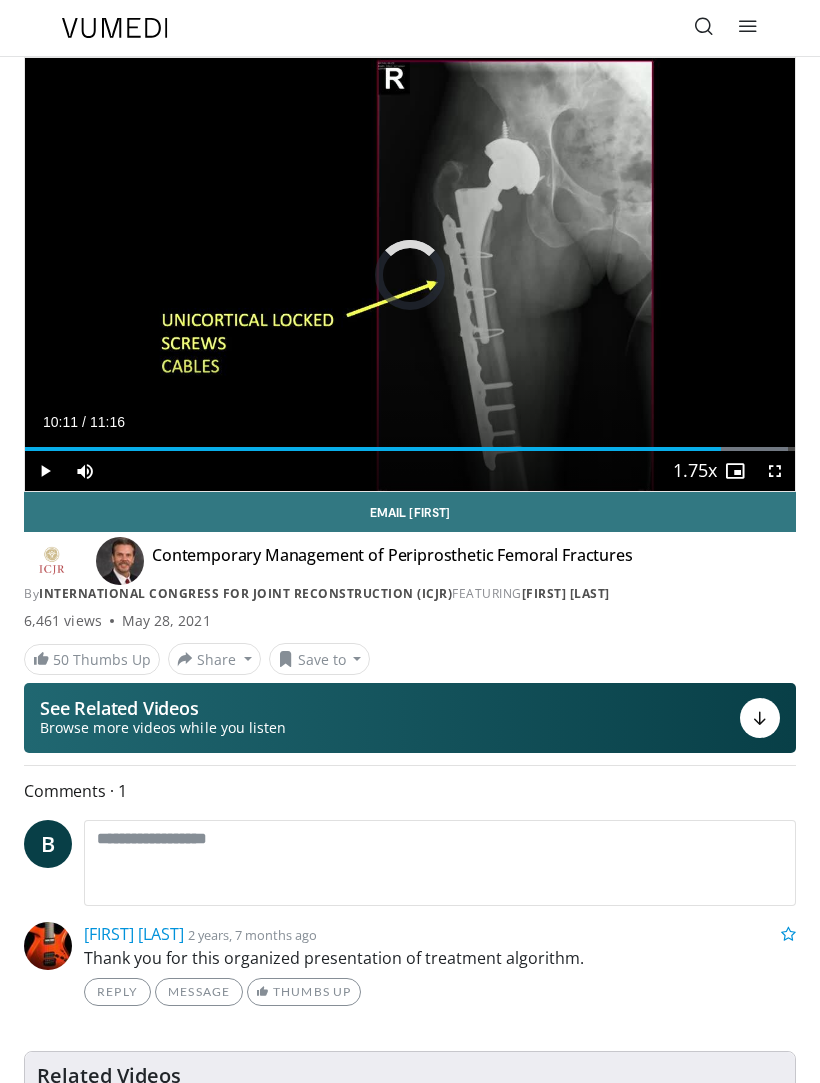 click at bounding box center [719, 449] 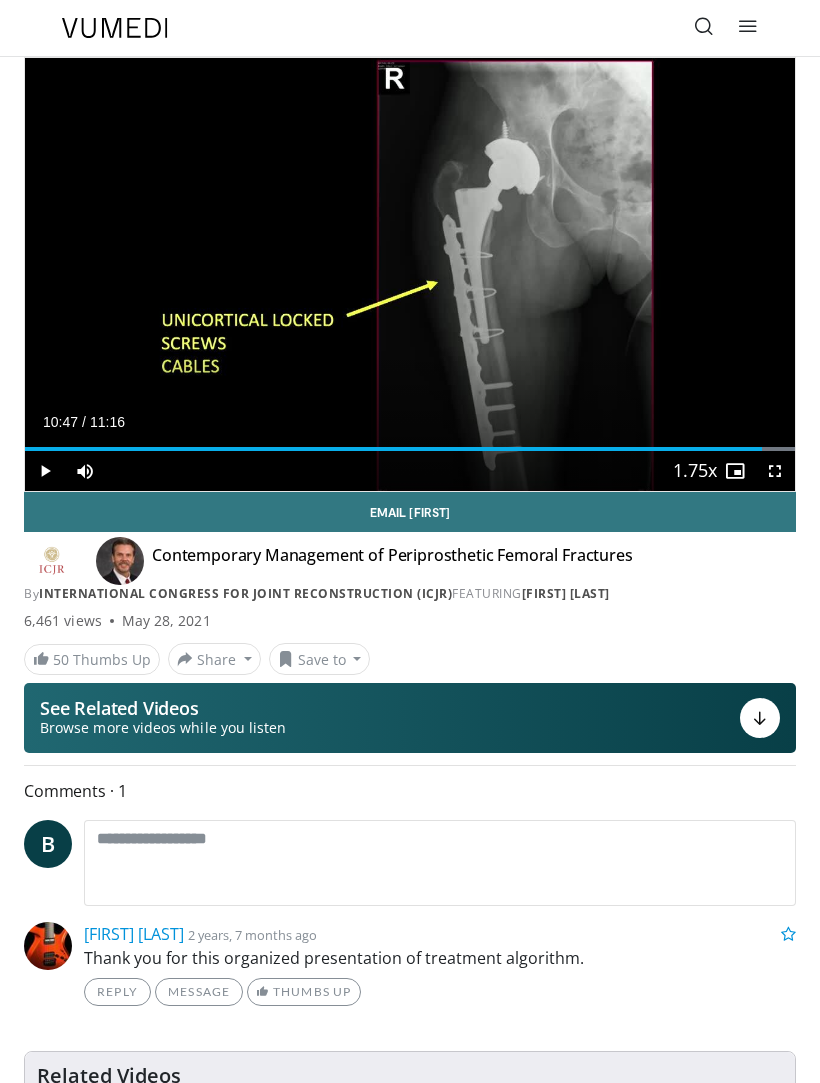 click at bounding box center (393, 449) 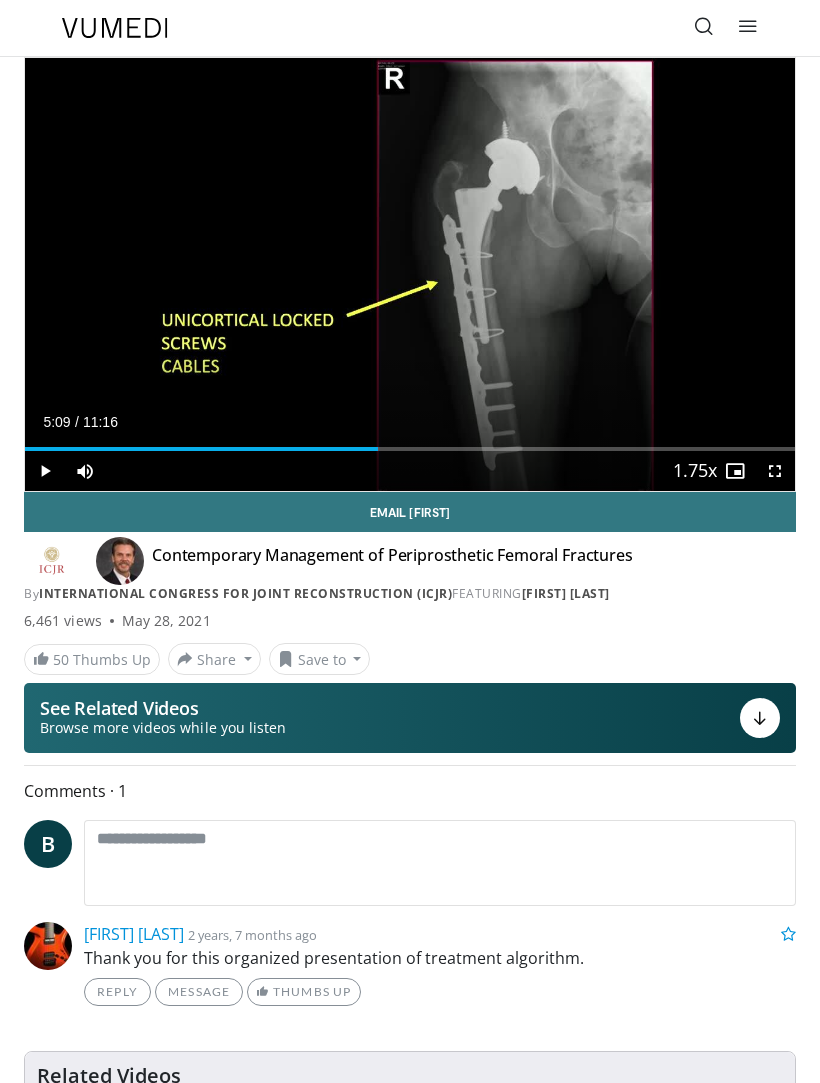 click at bounding box center (201, 449) 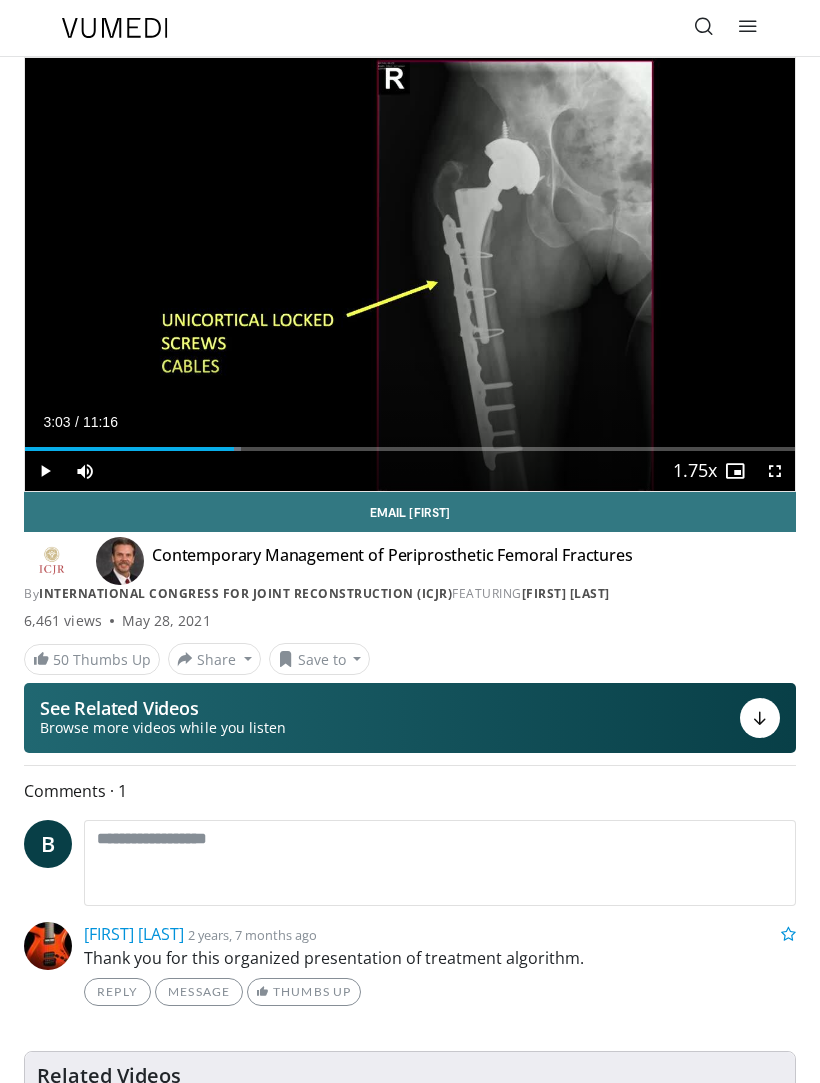 click at bounding box center [129, 449] 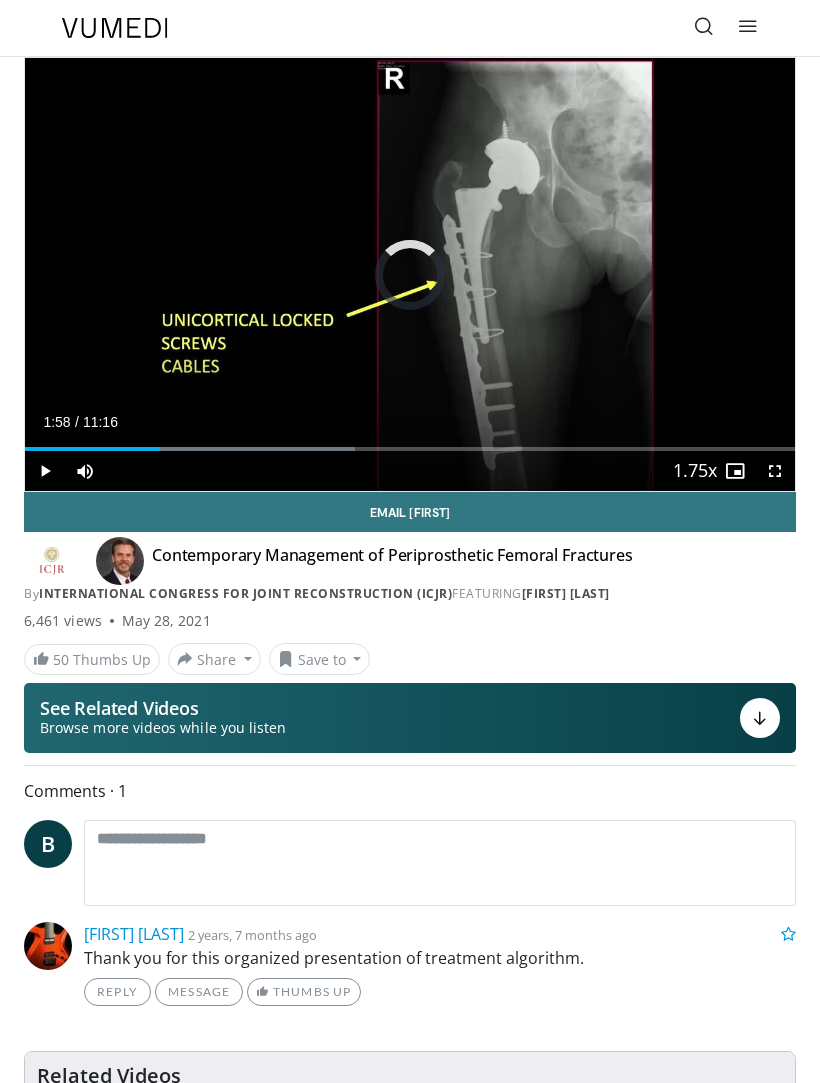 click on "Loaded :  42.89%" at bounding box center (190, 449) 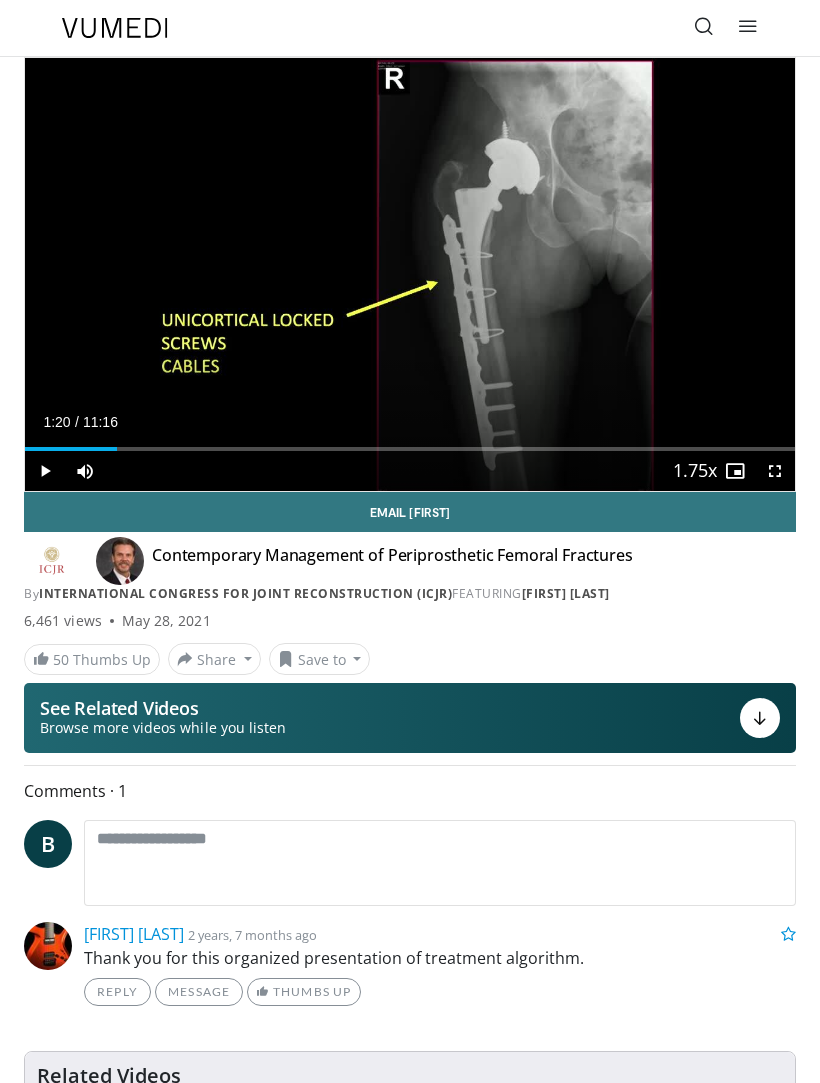 click on "Loaded :  11.82%" at bounding box center [70, 449] 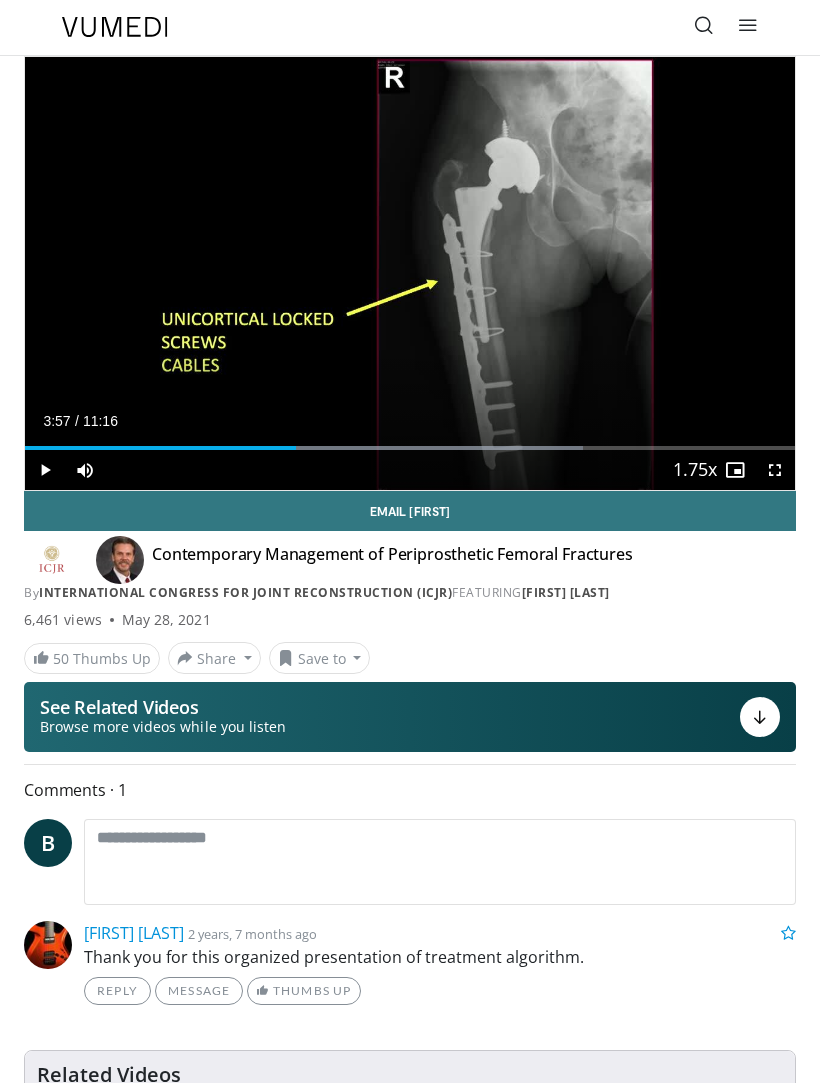 scroll, scrollTop: 0, scrollLeft: 0, axis: both 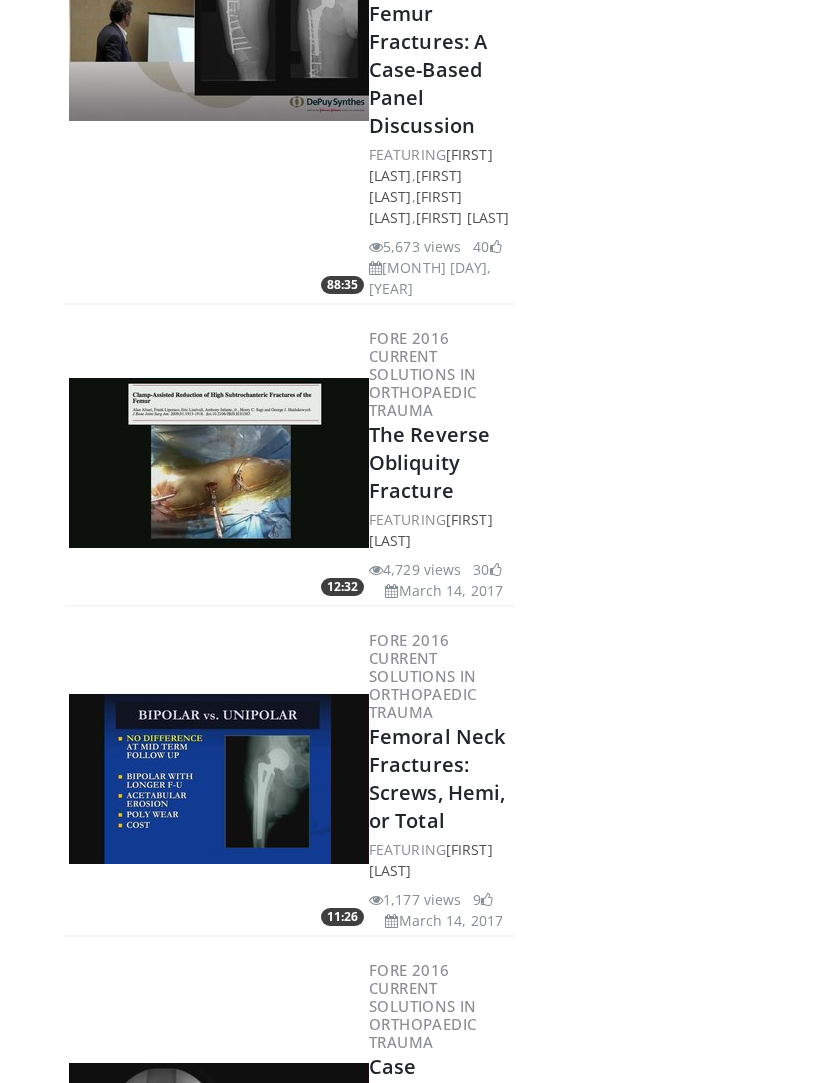 click on "The Reverse Obliquity Fracture" at bounding box center (429, 462) 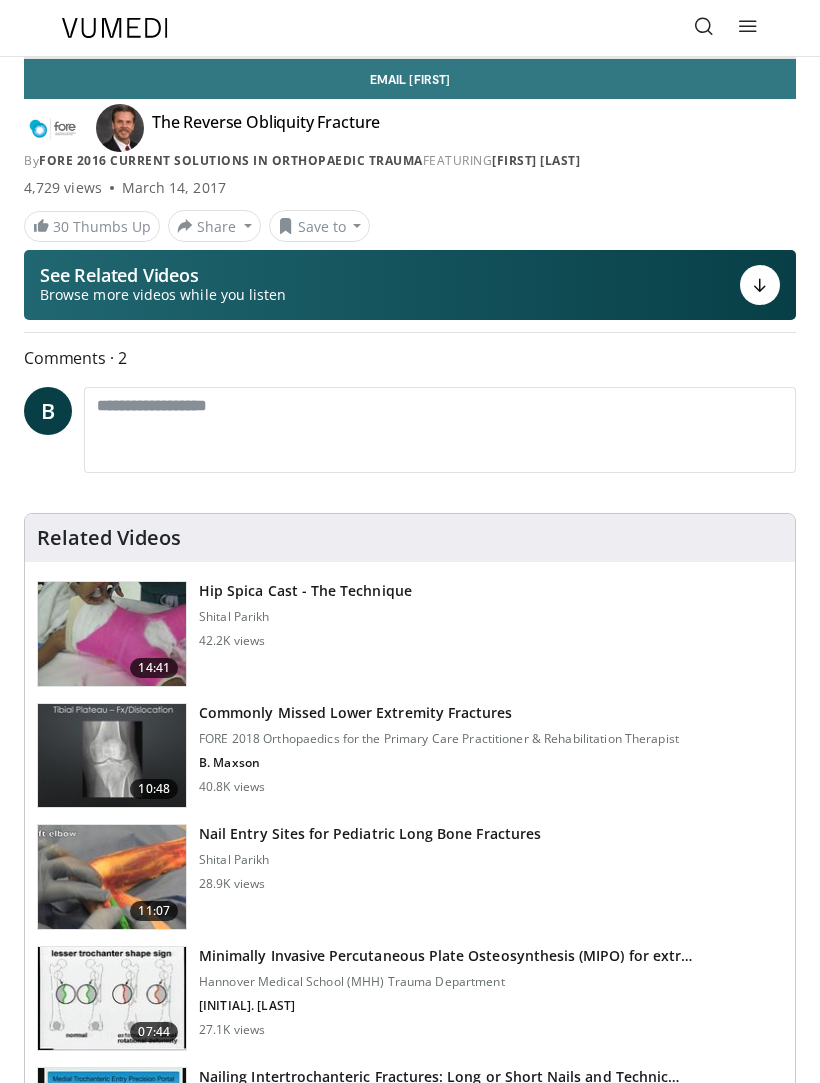 scroll, scrollTop: 0, scrollLeft: 0, axis: both 